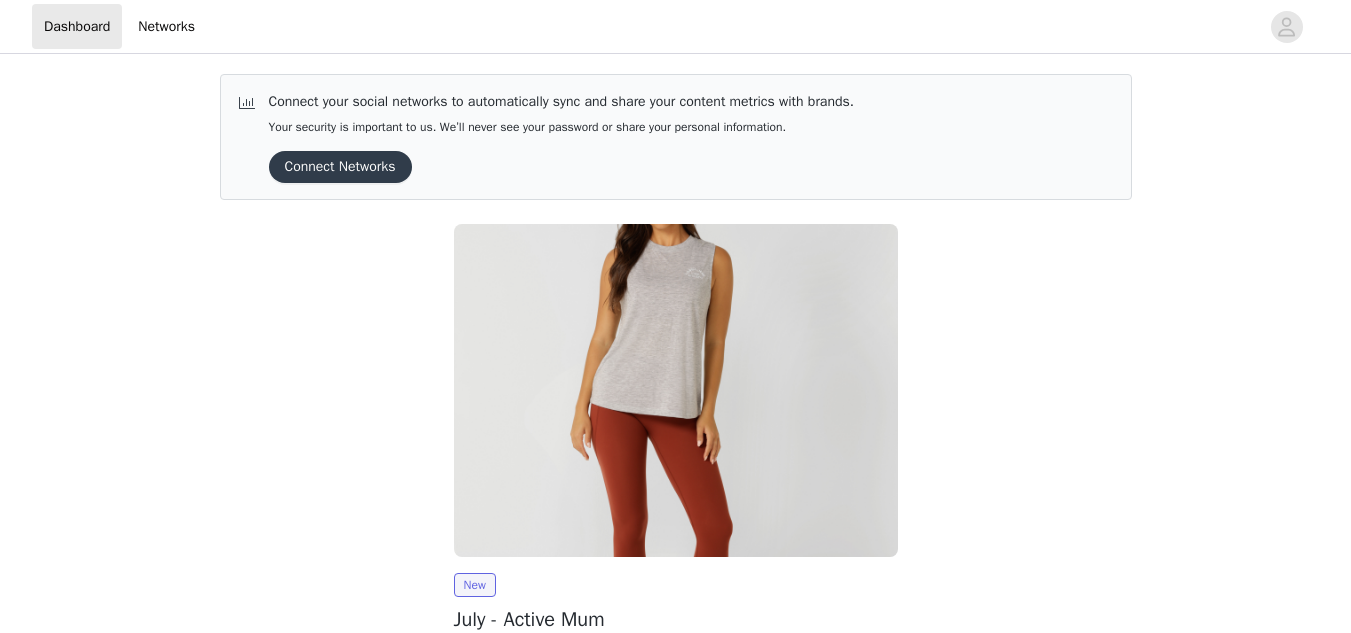 scroll, scrollTop: 214, scrollLeft: 0, axis: vertical 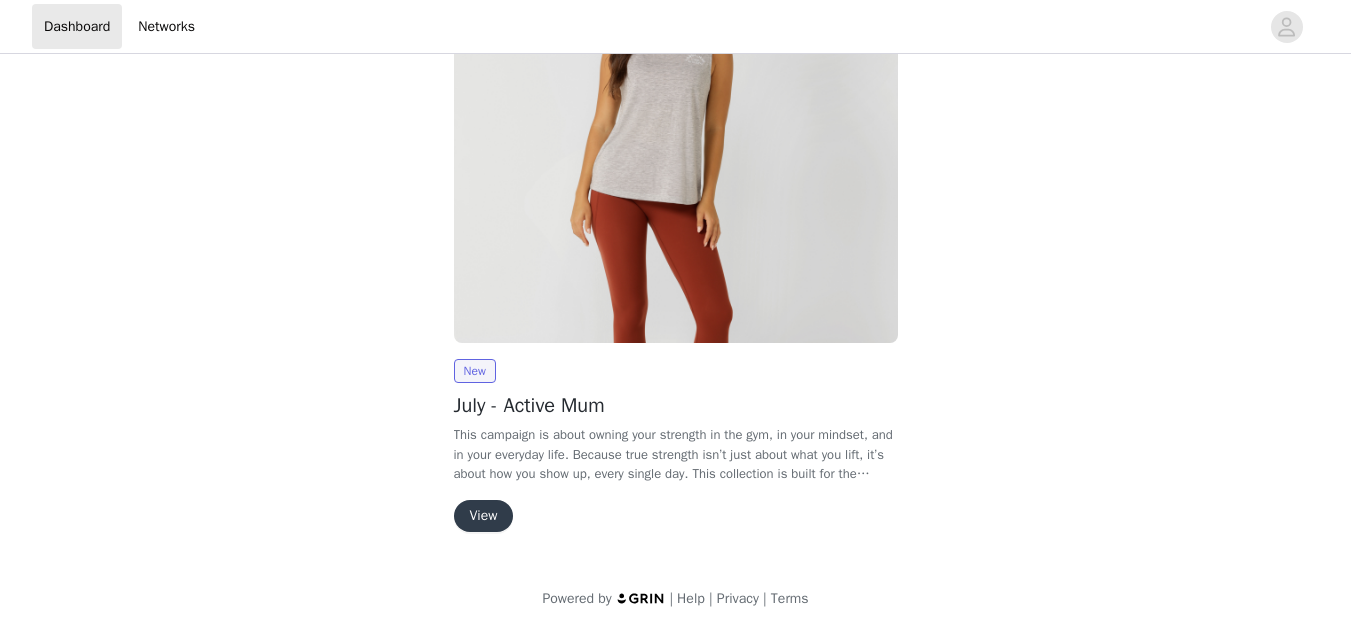 click on "View" at bounding box center (484, 516) 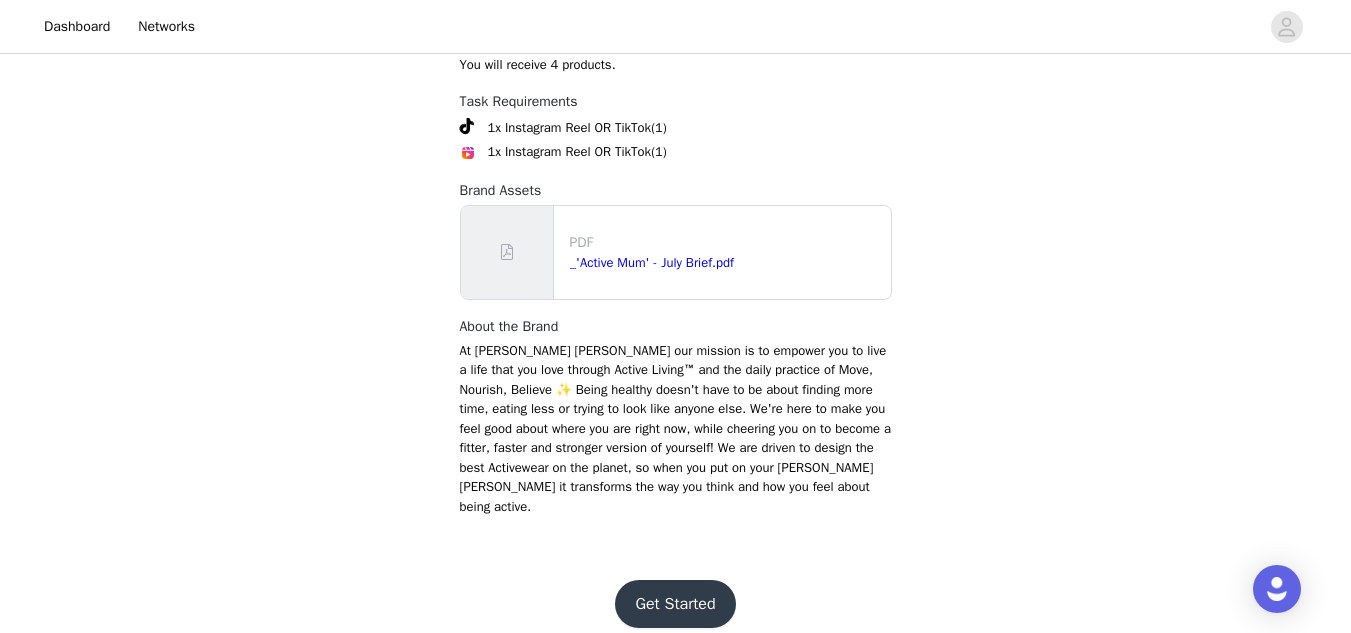 scroll, scrollTop: 992, scrollLeft: 0, axis: vertical 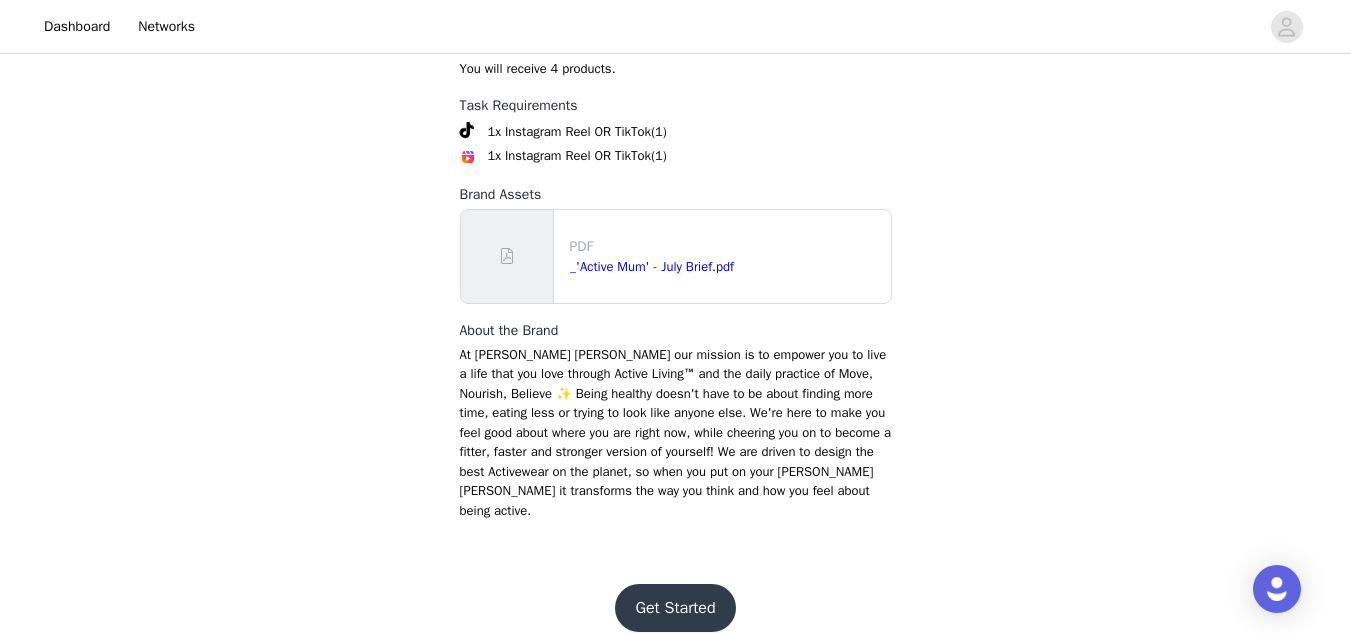 click on "Get Started" at bounding box center (675, 608) 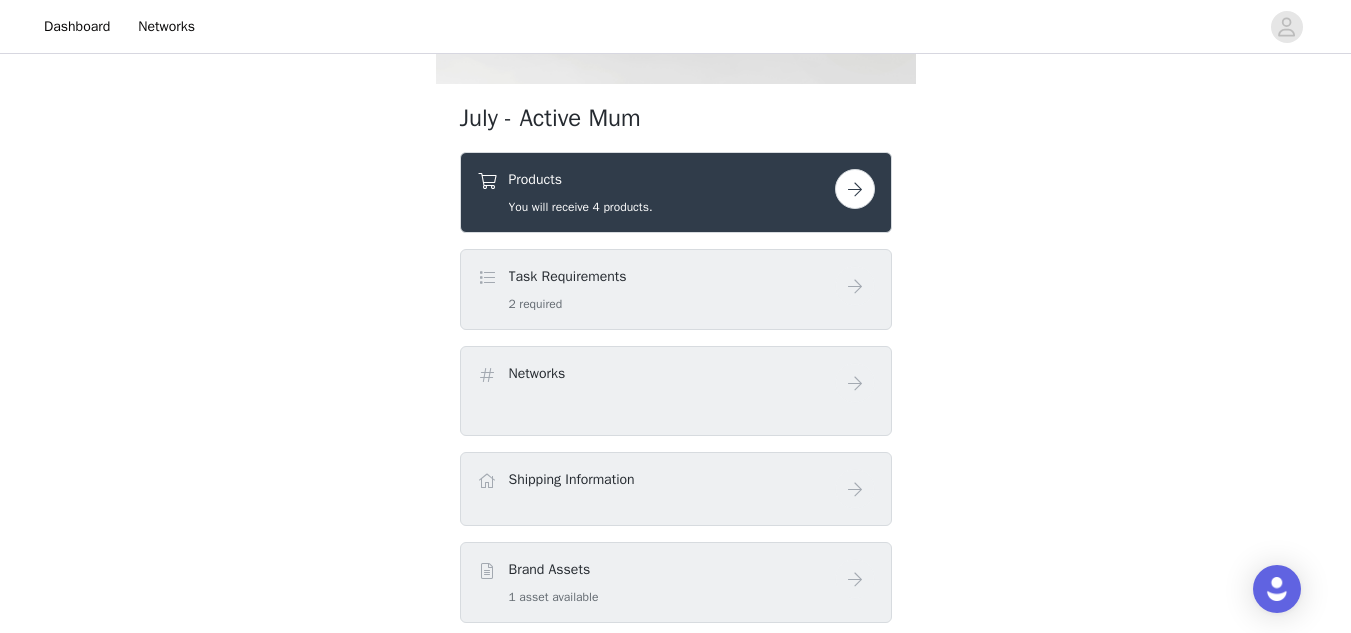 scroll, scrollTop: 693, scrollLeft: 0, axis: vertical 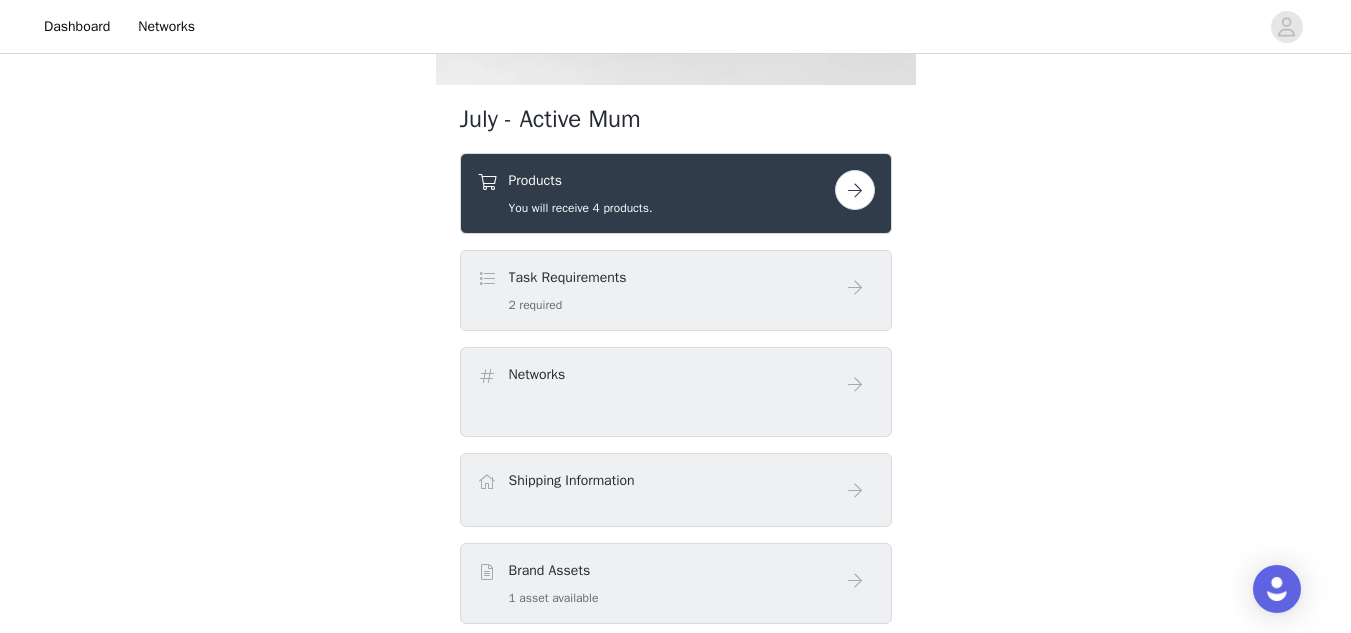 click at bounding box center (855, 190) 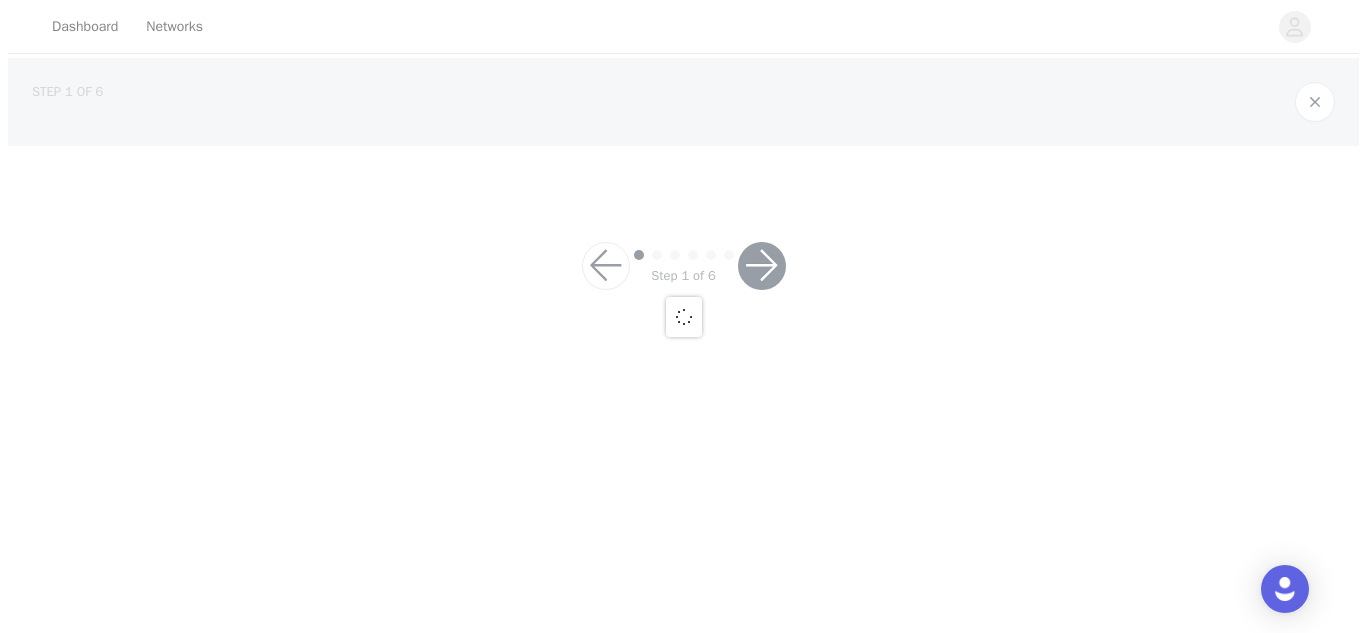 scroll, scrollTop: 0, scrollLeft: 0, axis: both 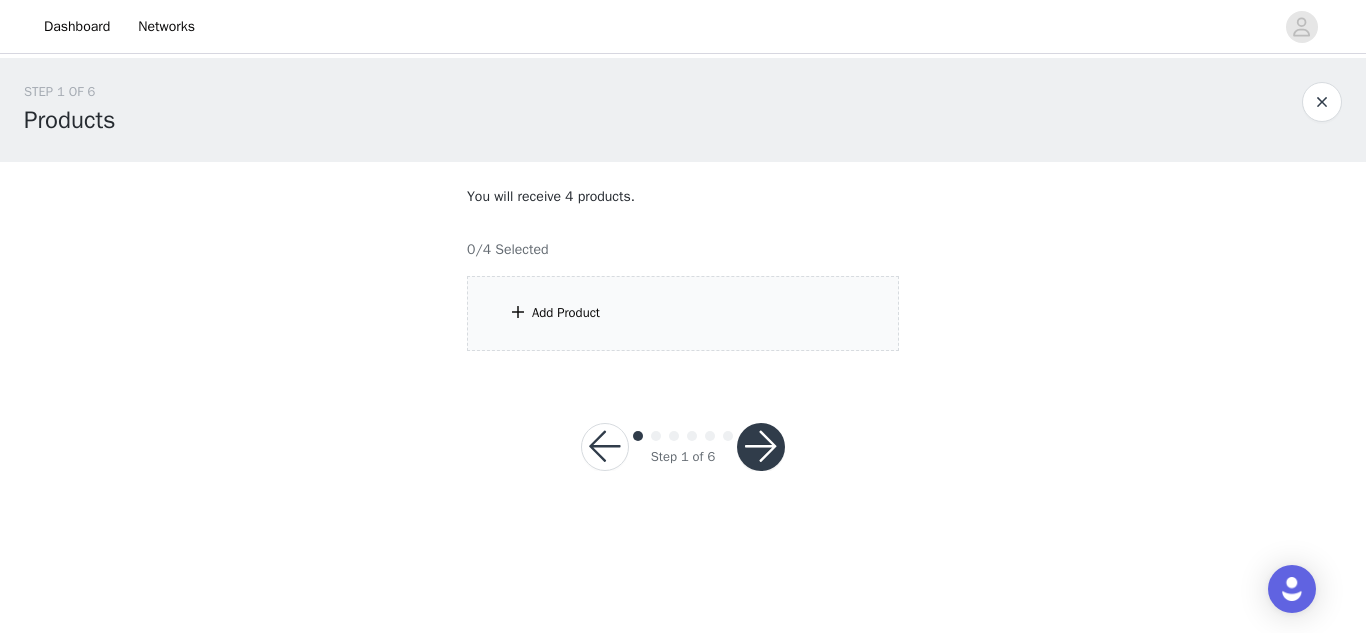 click on "Add Product" at bounding box center [683, 313] 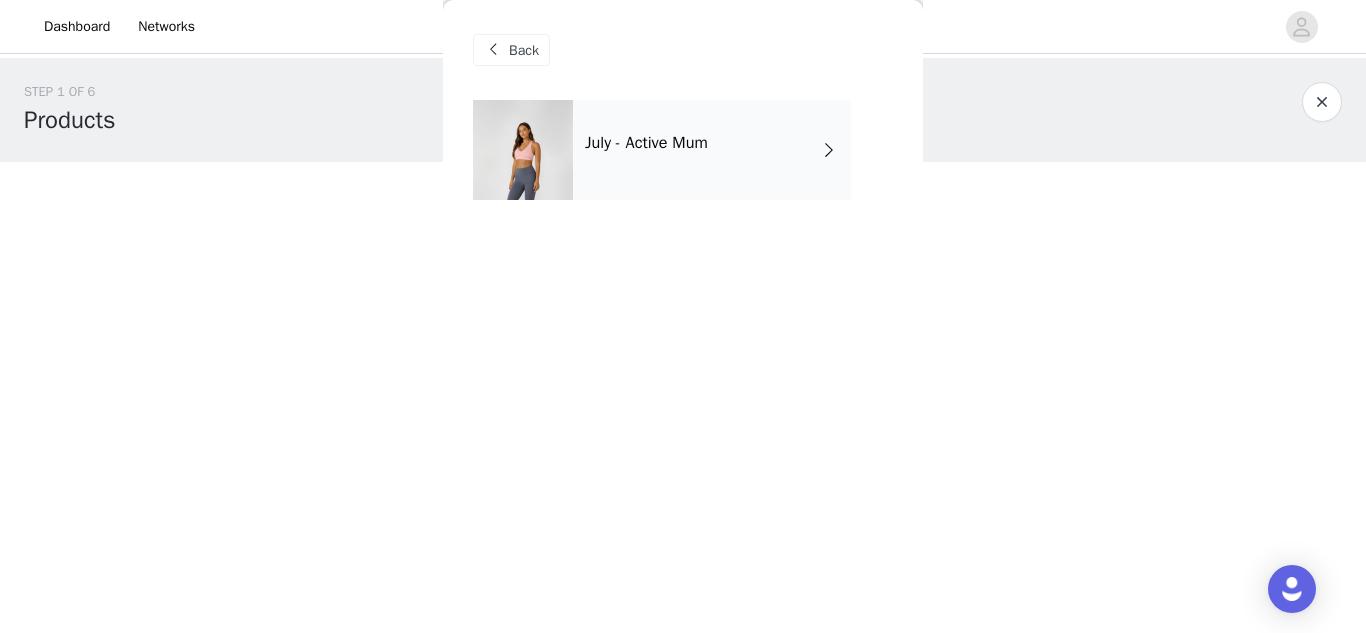 click at bounding box center (829, 150) 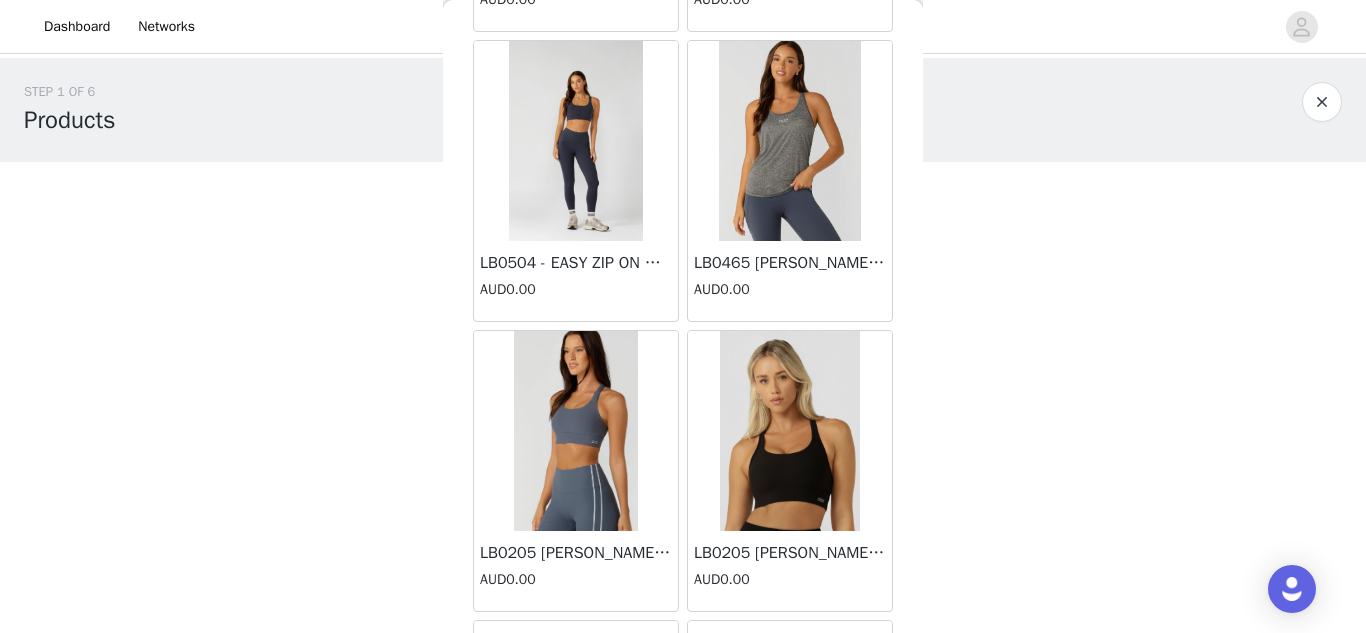 scroll, scrollTop: 349, scrollLeft: 0, axis: vertical 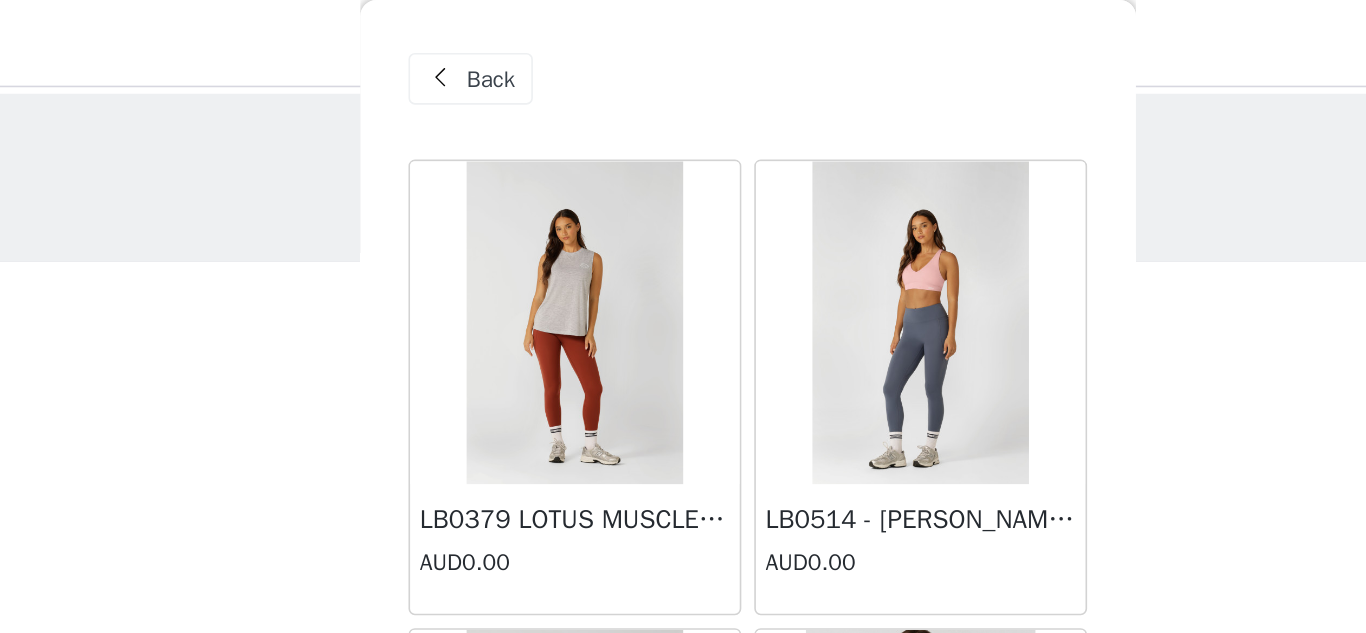 click at bounding box center [789, 200] 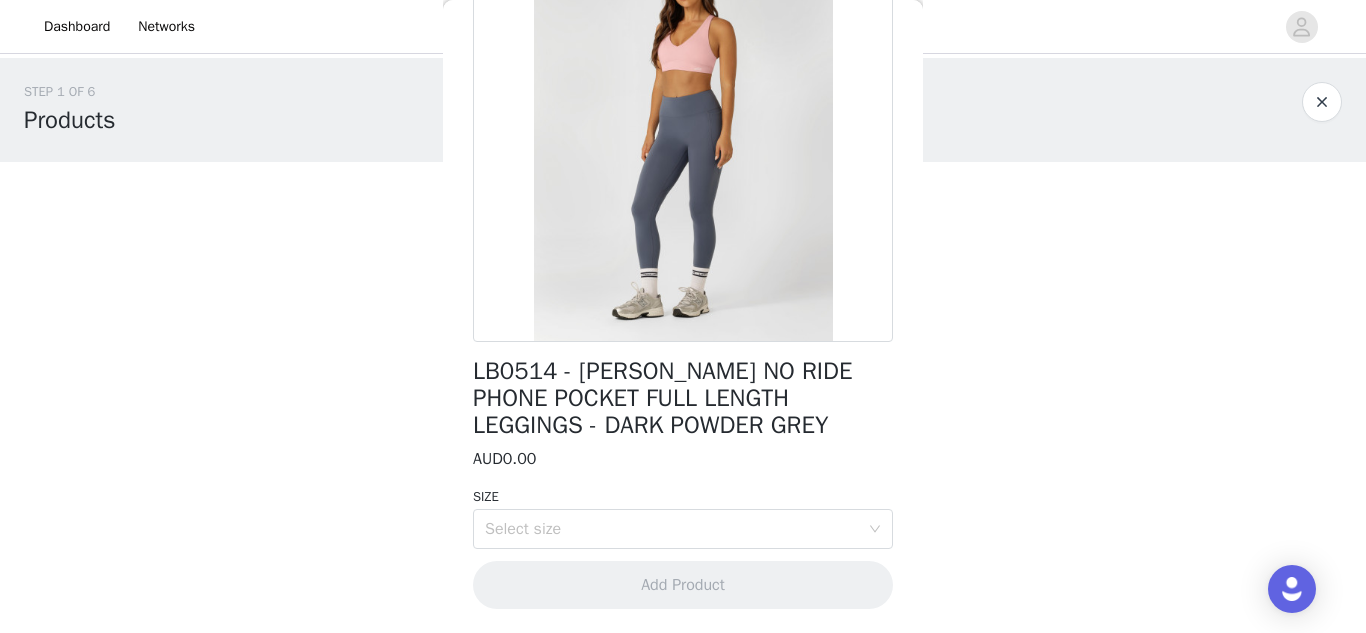 scroll, scrollTop: 0, scrollLeft: 0, axis: both 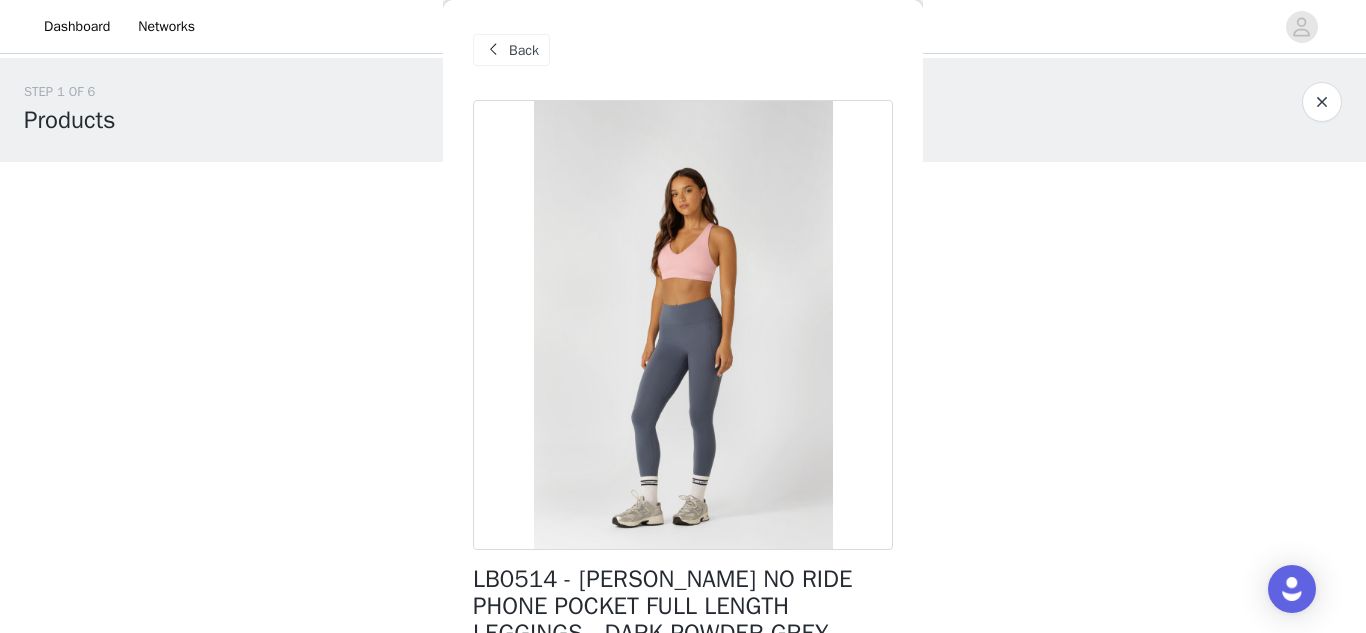 click on "Back" at bounding box center (524, 50) 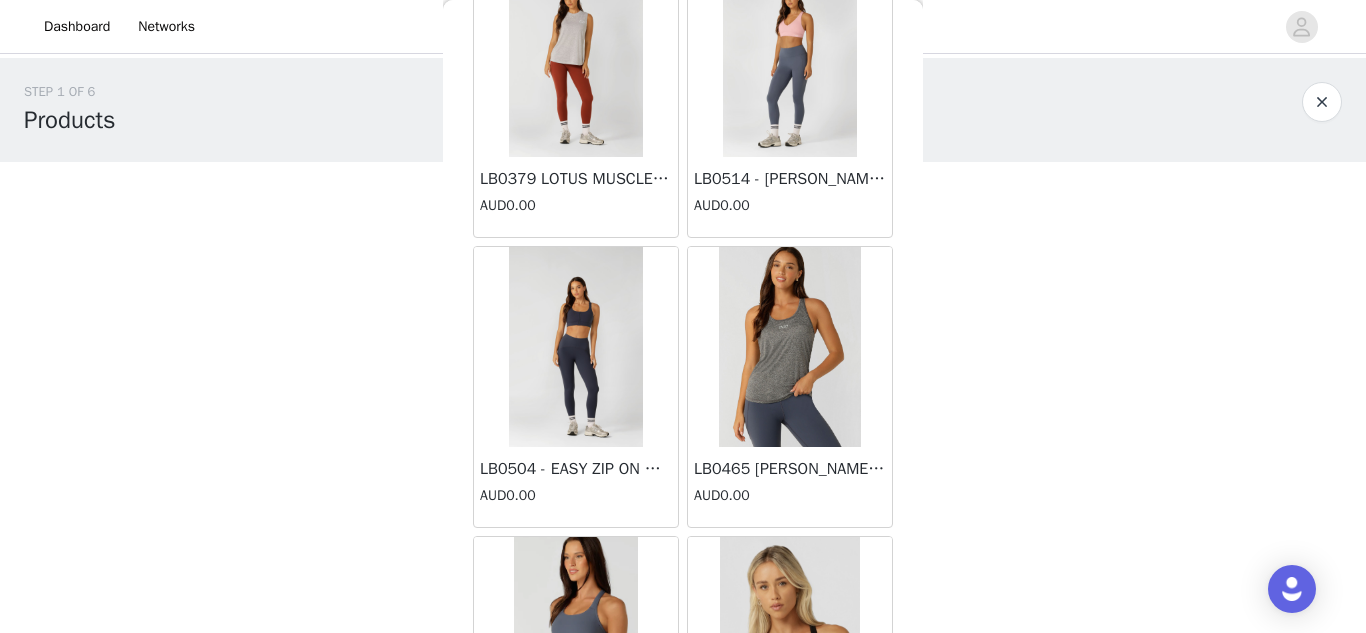scroll, scrollTop: 125, scrollLeft: 0, axis: vertical 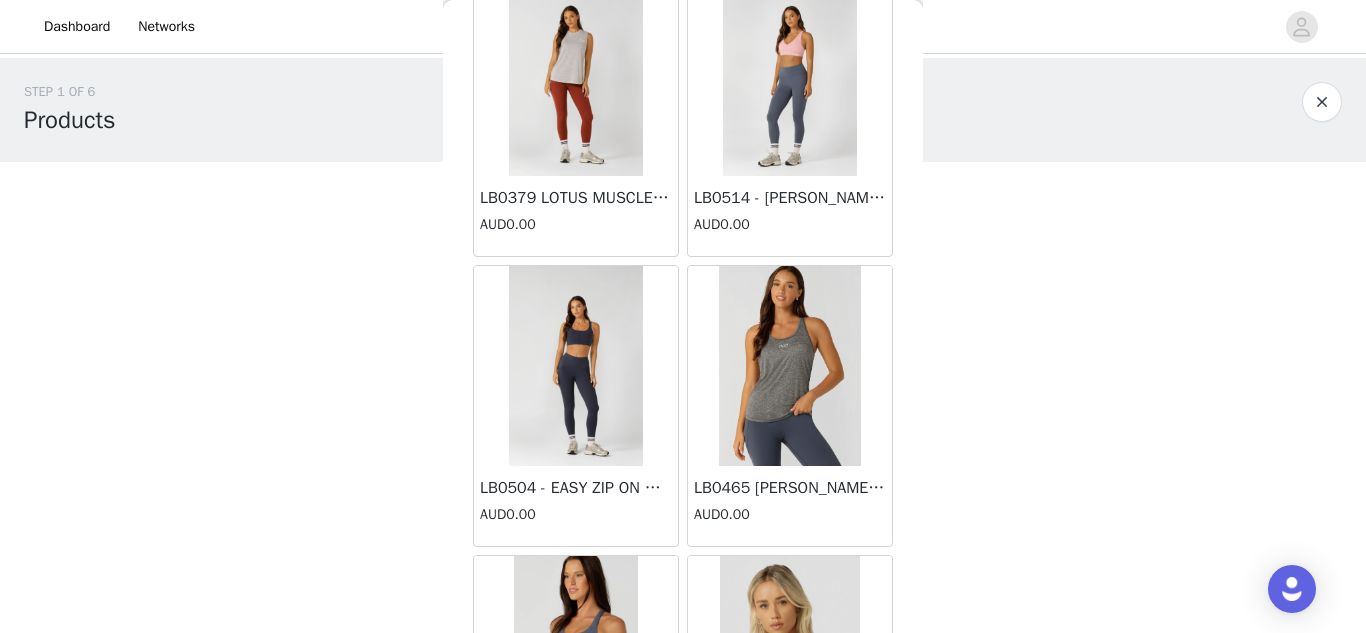 click on "LB0504 - EASY ZIP ON MAX SUPPORT SPORTS BRA - PLAT NAVY" at bounding box center (576, 488) 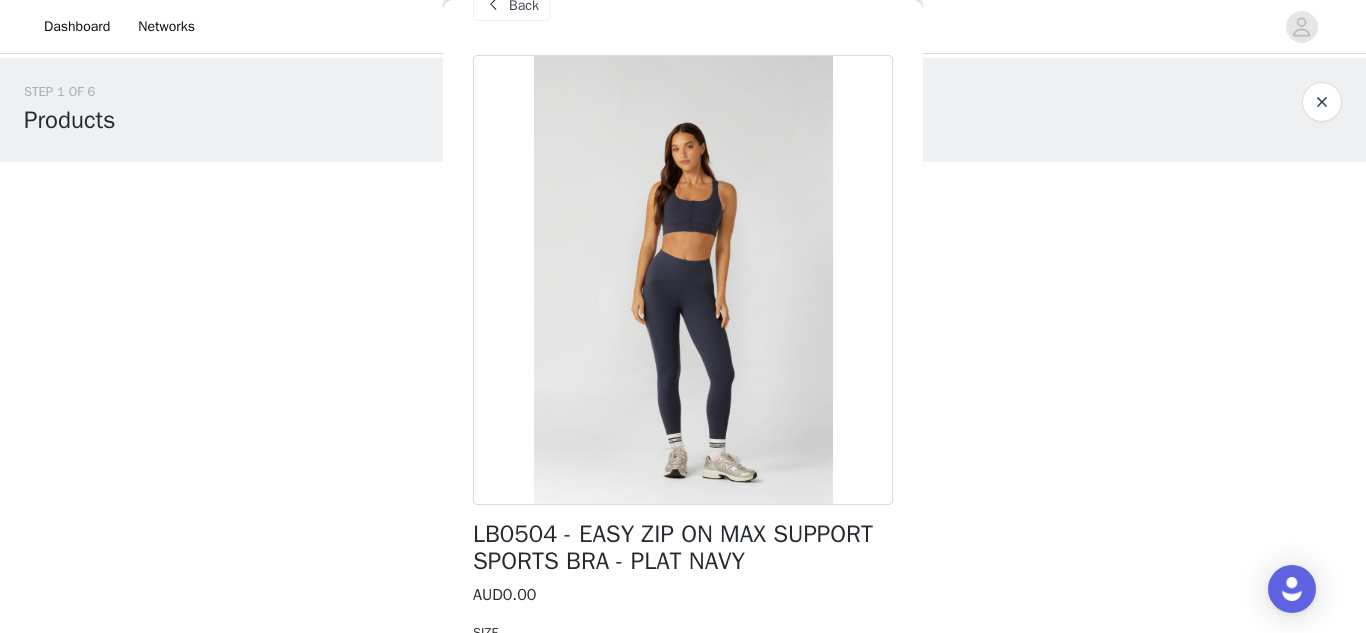 scroll, scrollTop: 48, scrollLeft: 0, axis: vertical 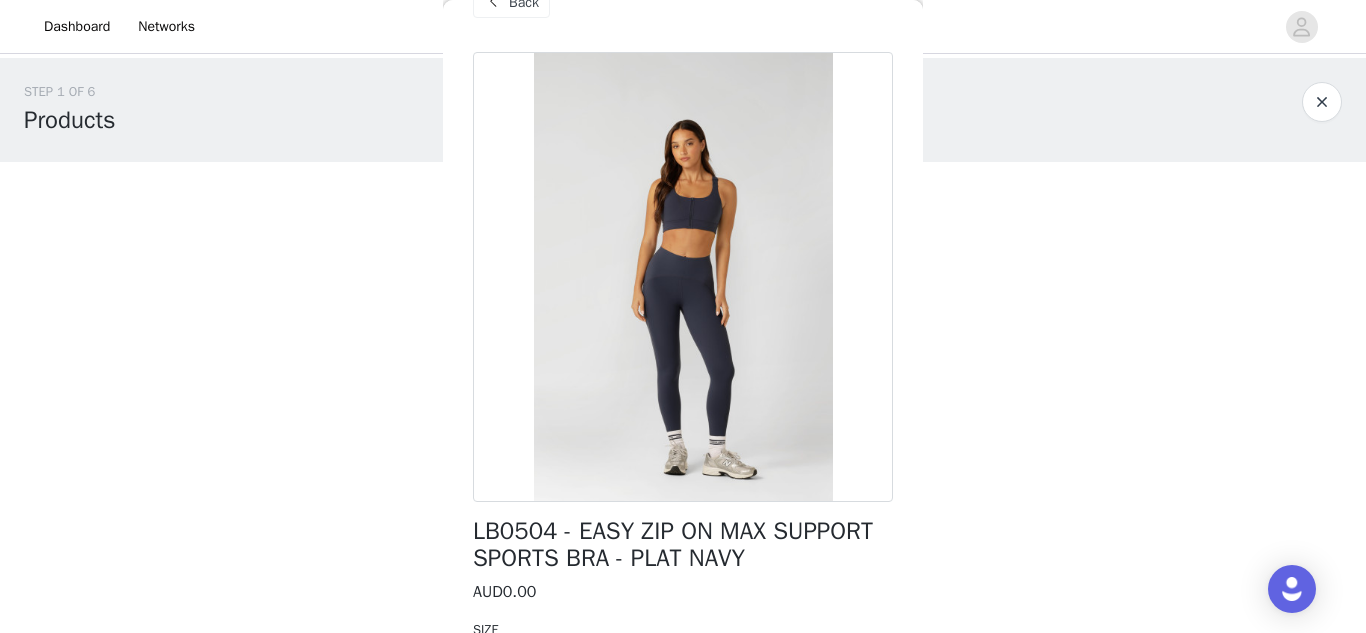 click on "Back" at bounding box center [511, 2] 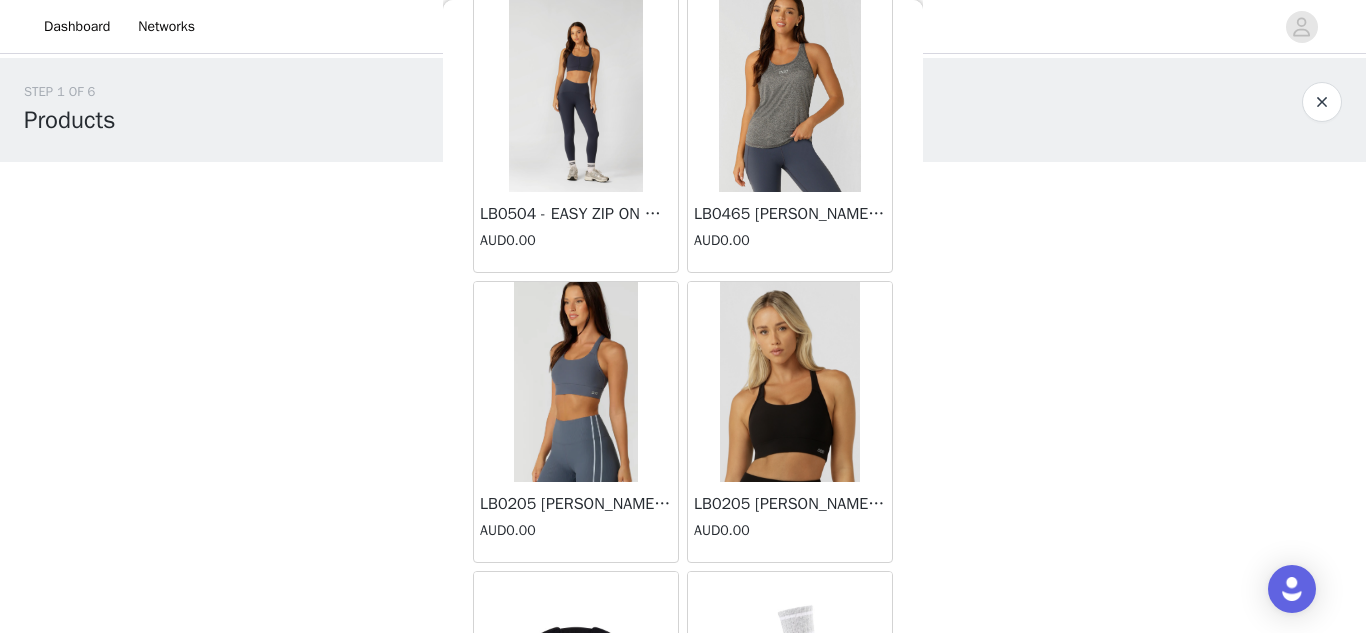 scroll, scrollTop: 403, scrollLeft: 0, axis: vertical 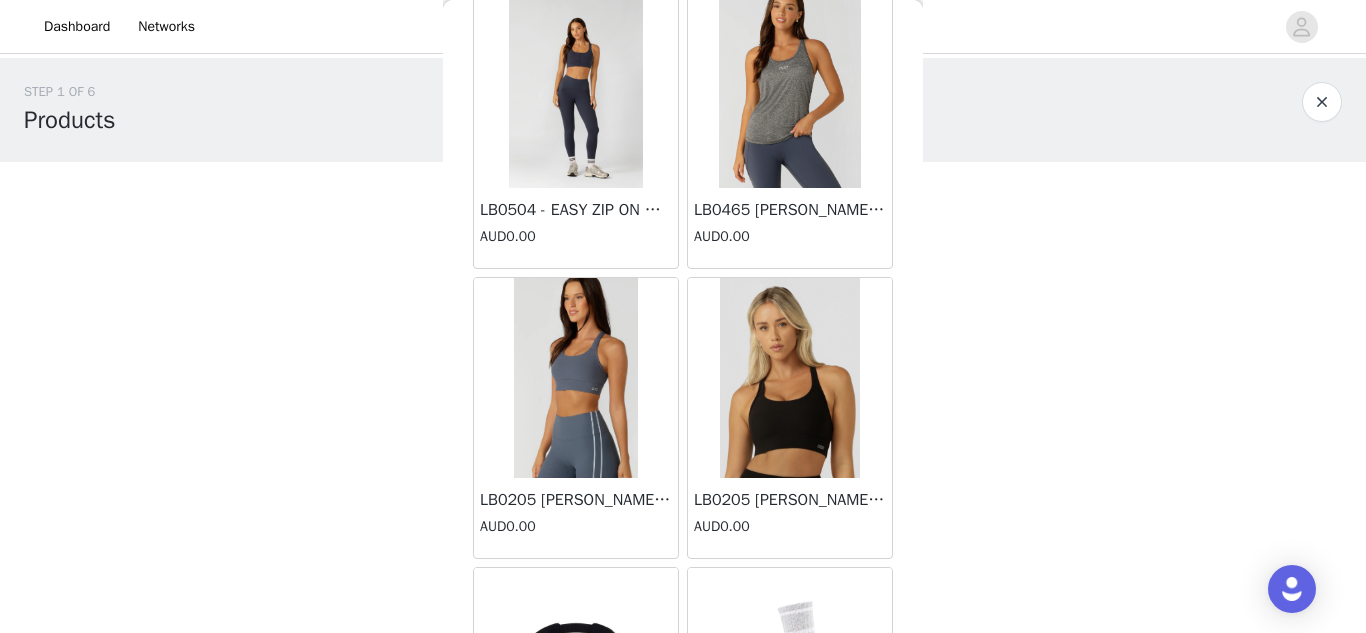 click on "LB0205 [PERSON_NAME] MAXIMUM SUPPORT SPORTS BRA - DARK POWDER GREY   AUD0.00" at bounding box center (576, 518) 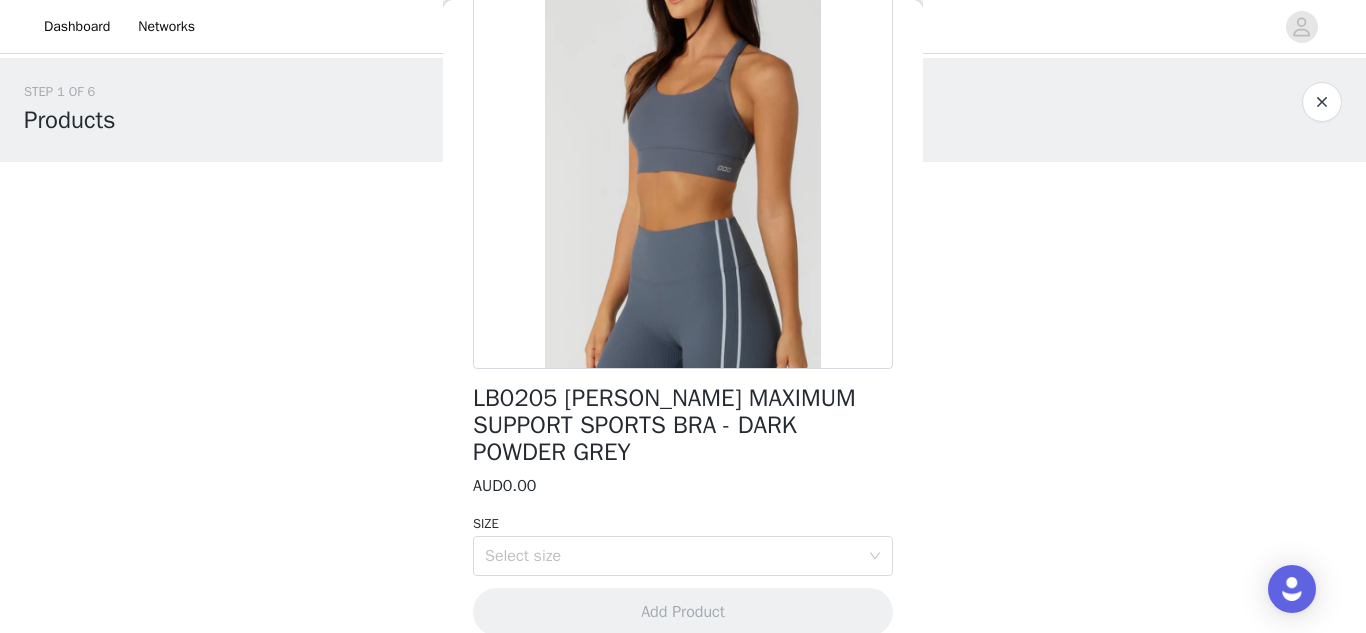 scroll, scrollTop: 0, scrollLeft: 0, axis: both 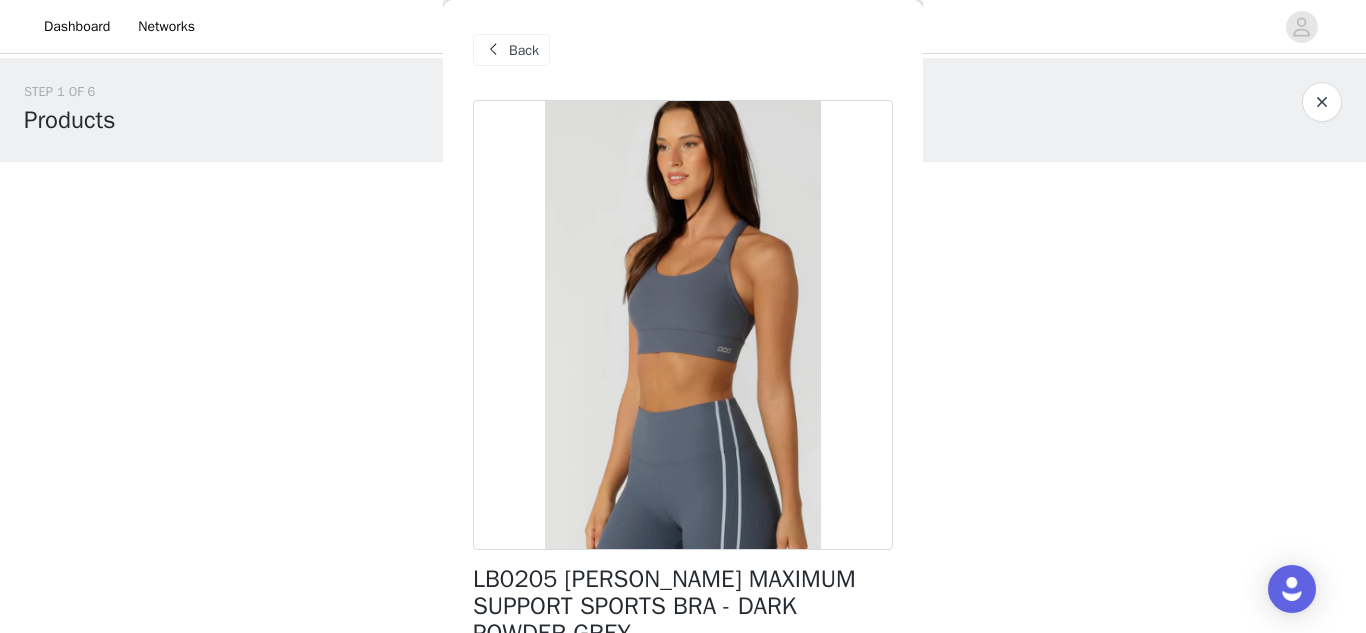 click on "Back" at bounding box center [524, 50] 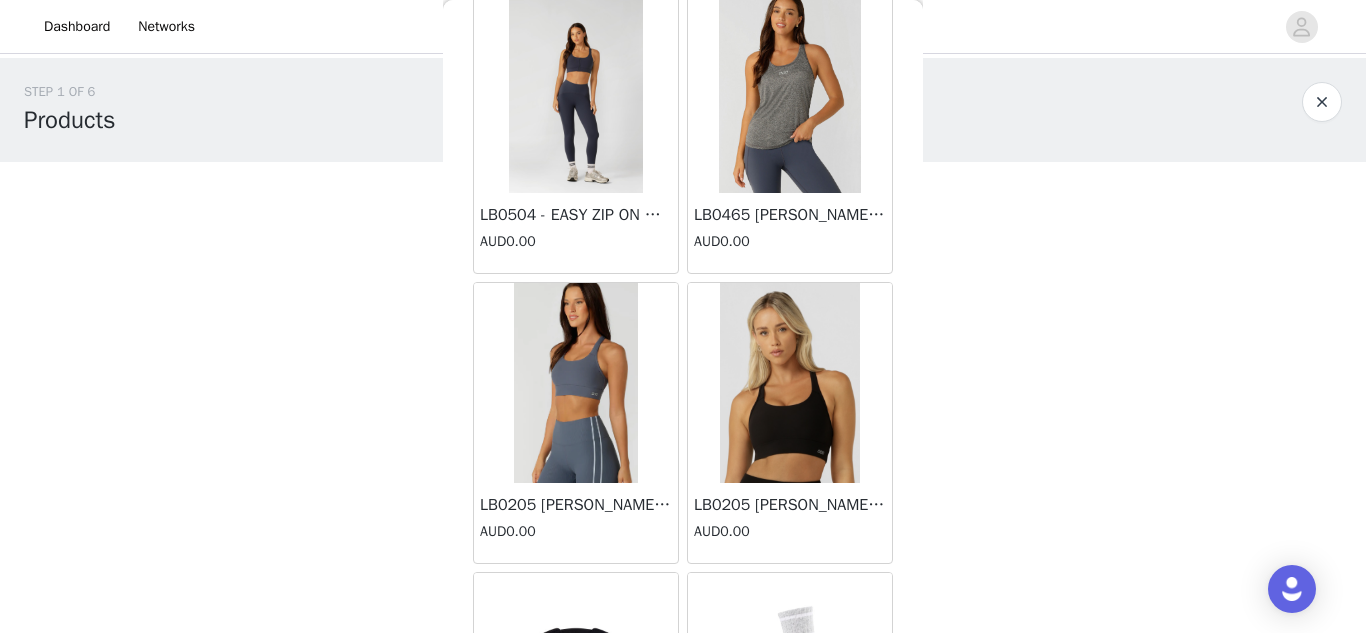 scroll, scrollTop: 397, scrollLeft: 0, axis: vertical 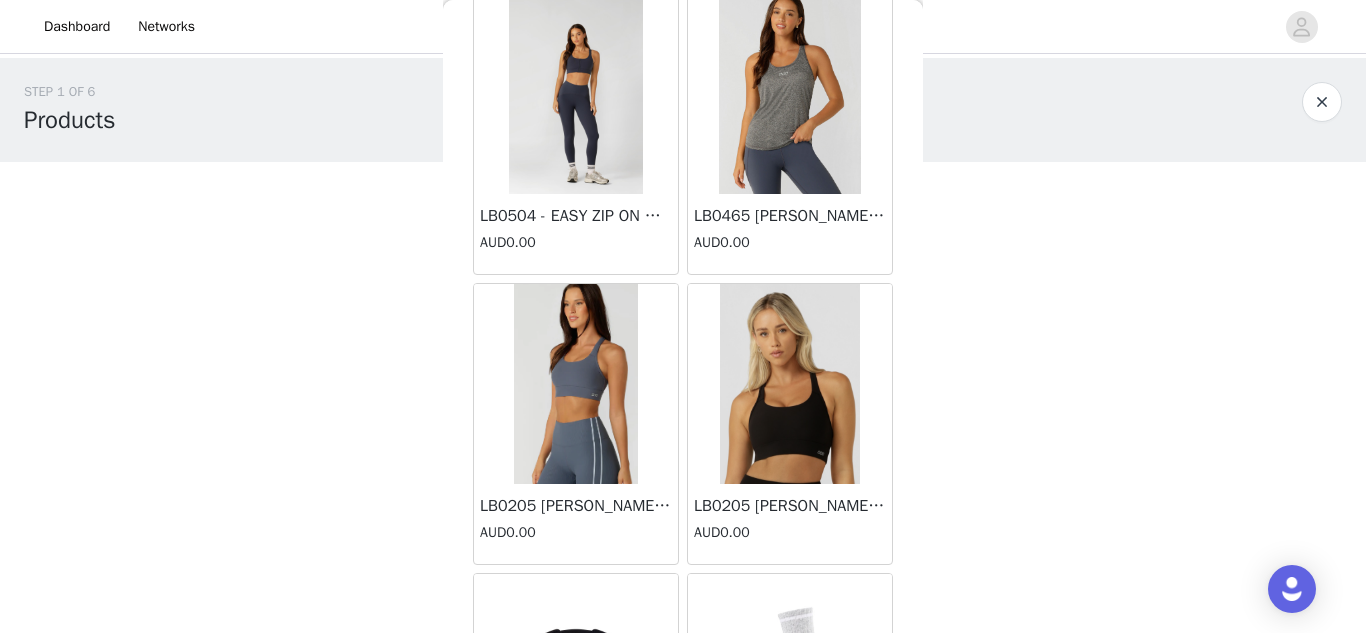 click at bounding box center [790, 94] 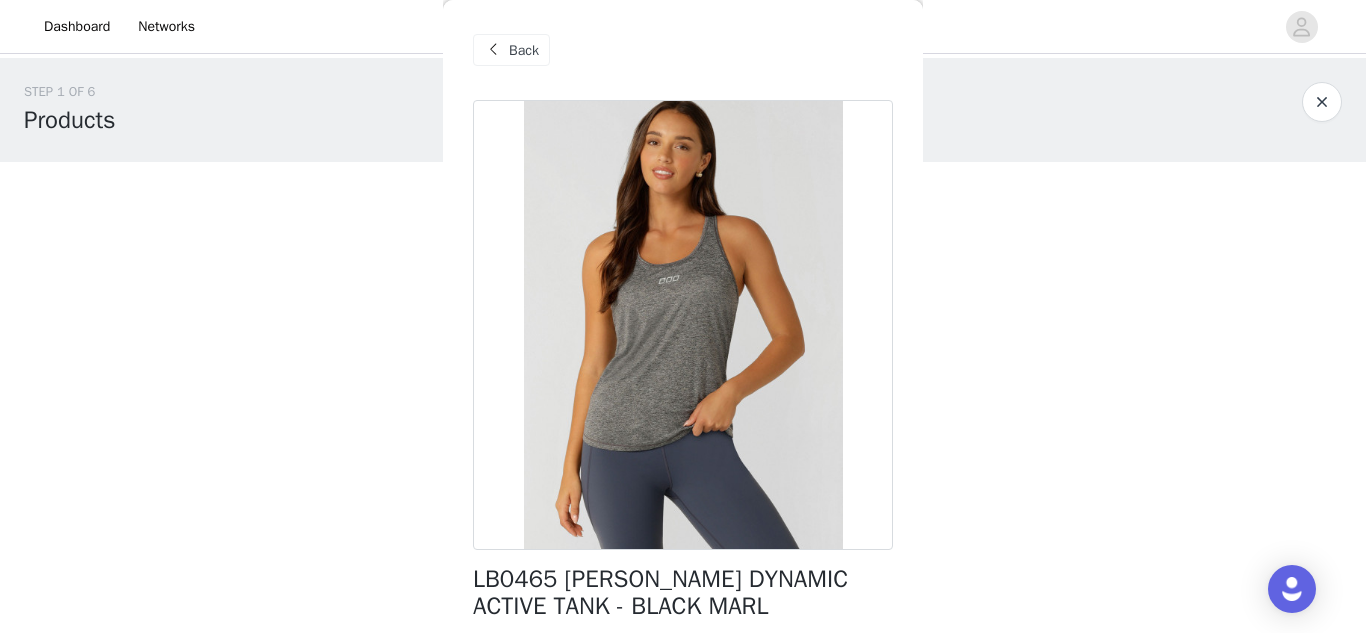 scroll, scrollTop: 8, scrollLeft: 0, axis: vertical 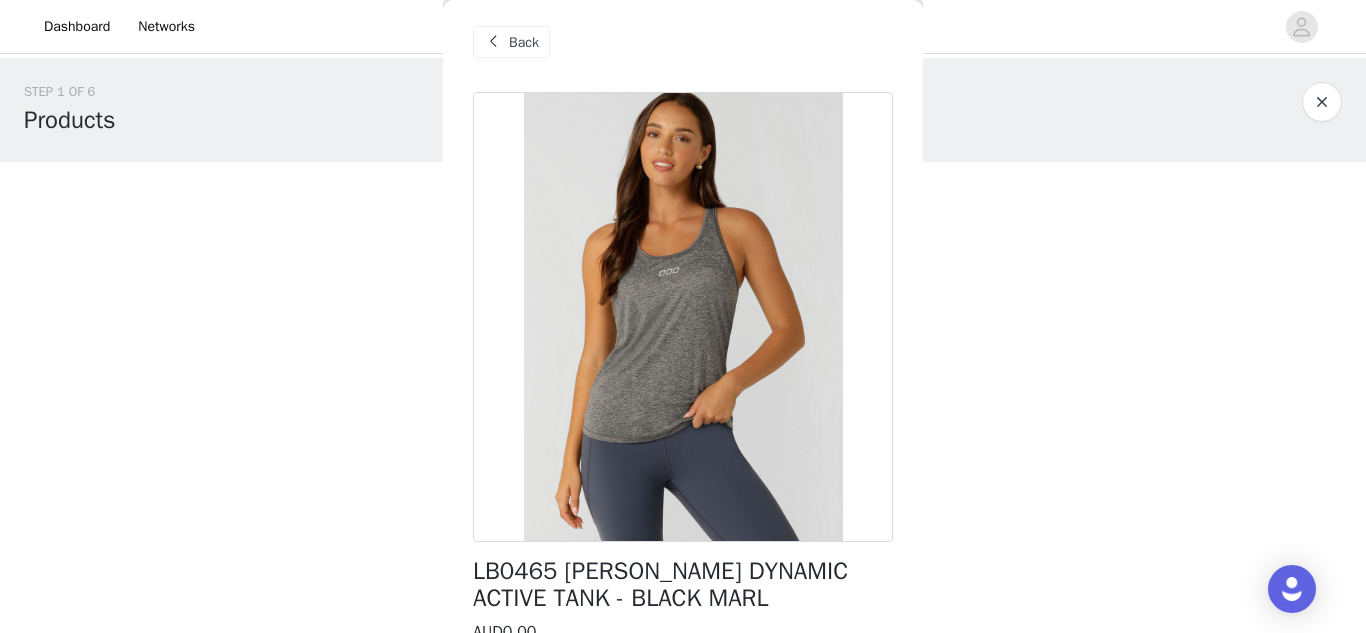 click on "Back" at bounding box center (524, 42) 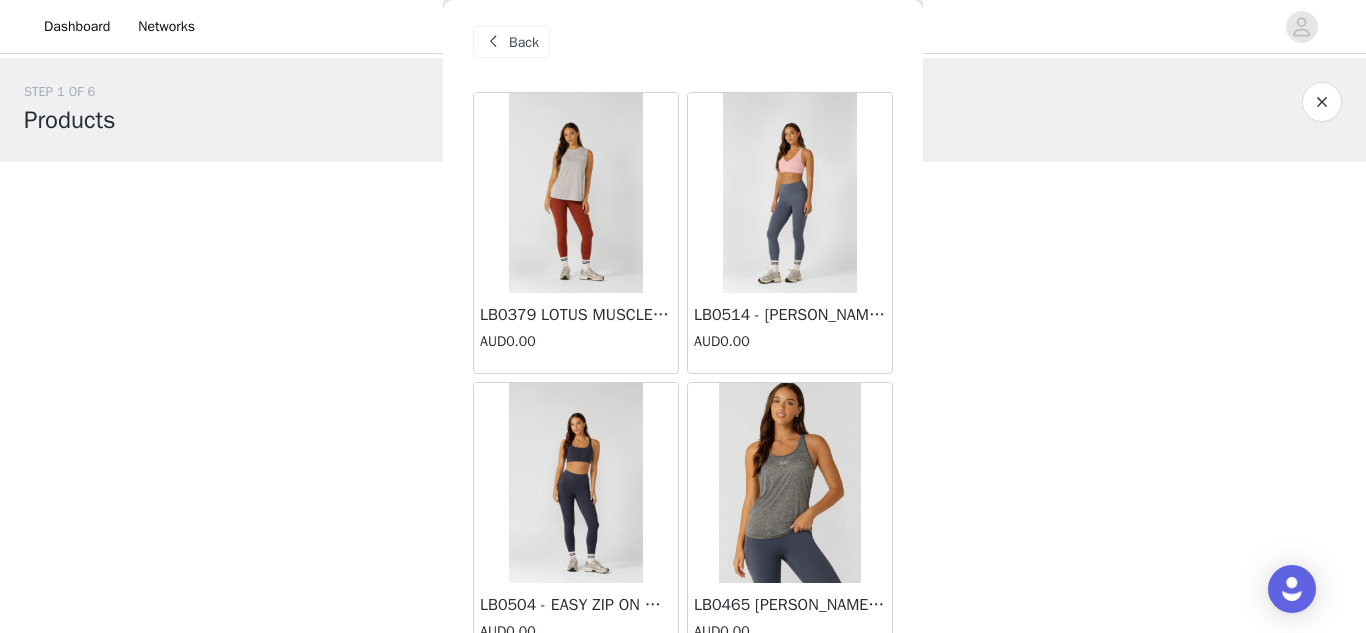 scroll, scrollTop: 0, scrollLeft: 0, axis: both 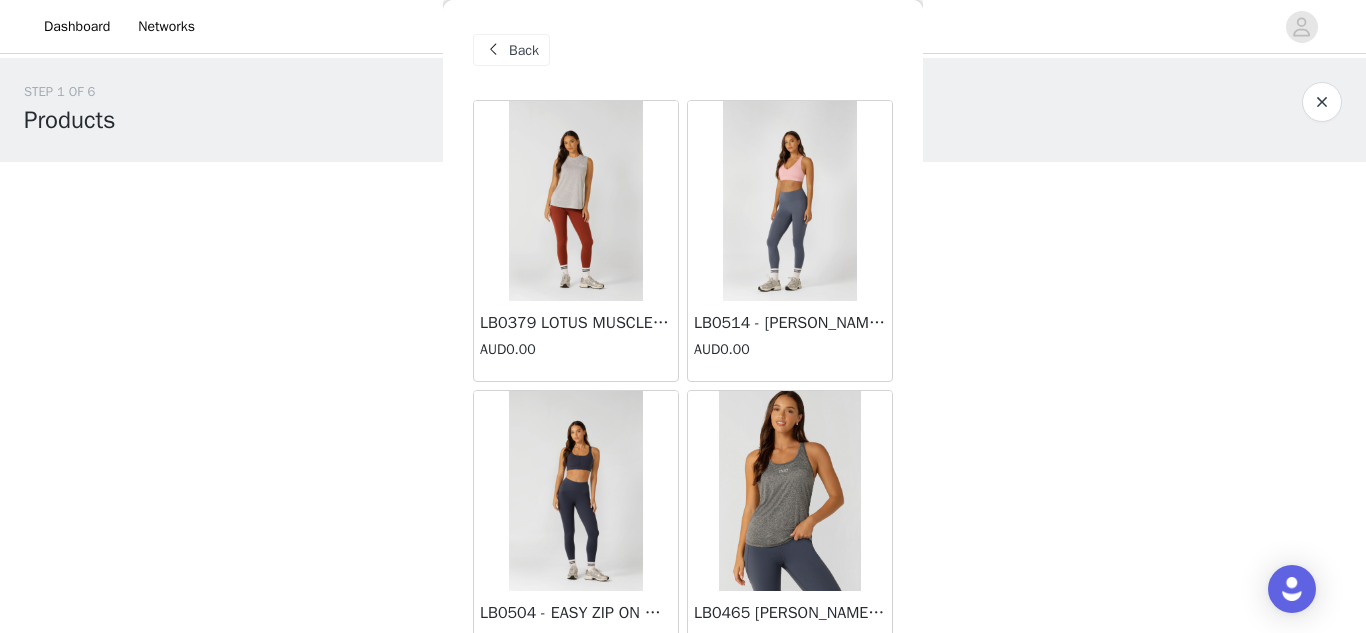 drag, startPoint x: 784, startPoint y: 261, endPoint x: 758, endPoint y: 227, distance: 42.80187 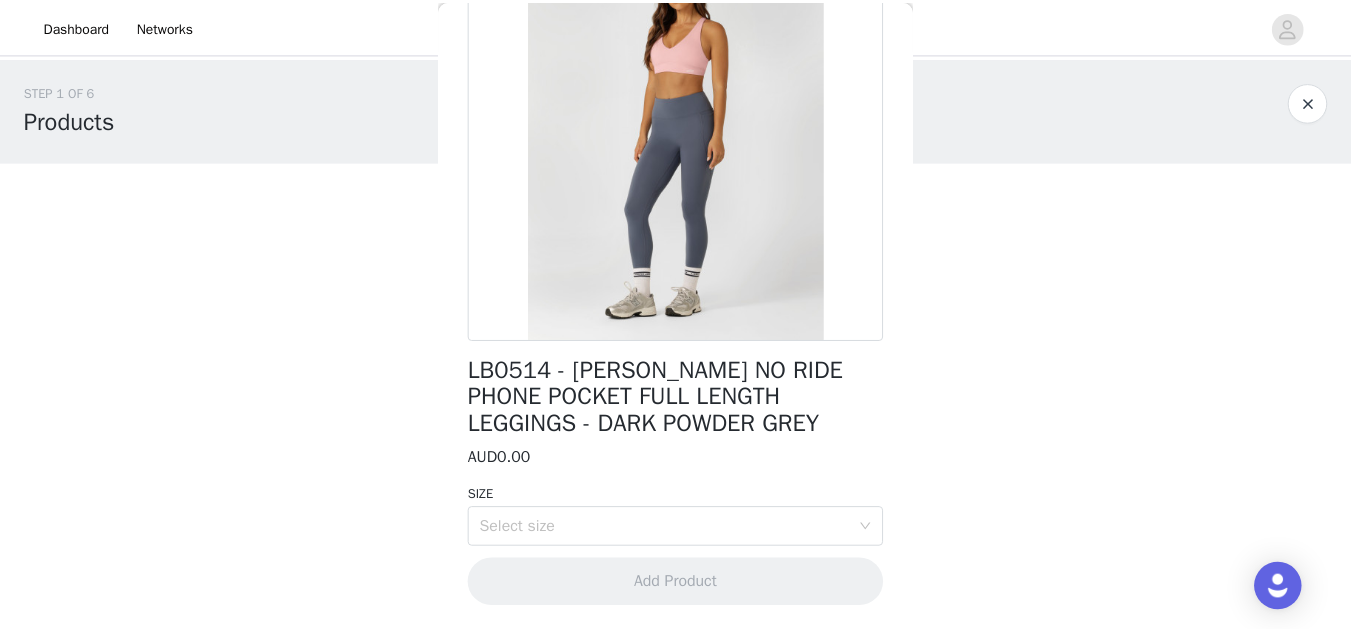 scroll, scrollTop: 201, scrollLeft: 0, axis: vertical 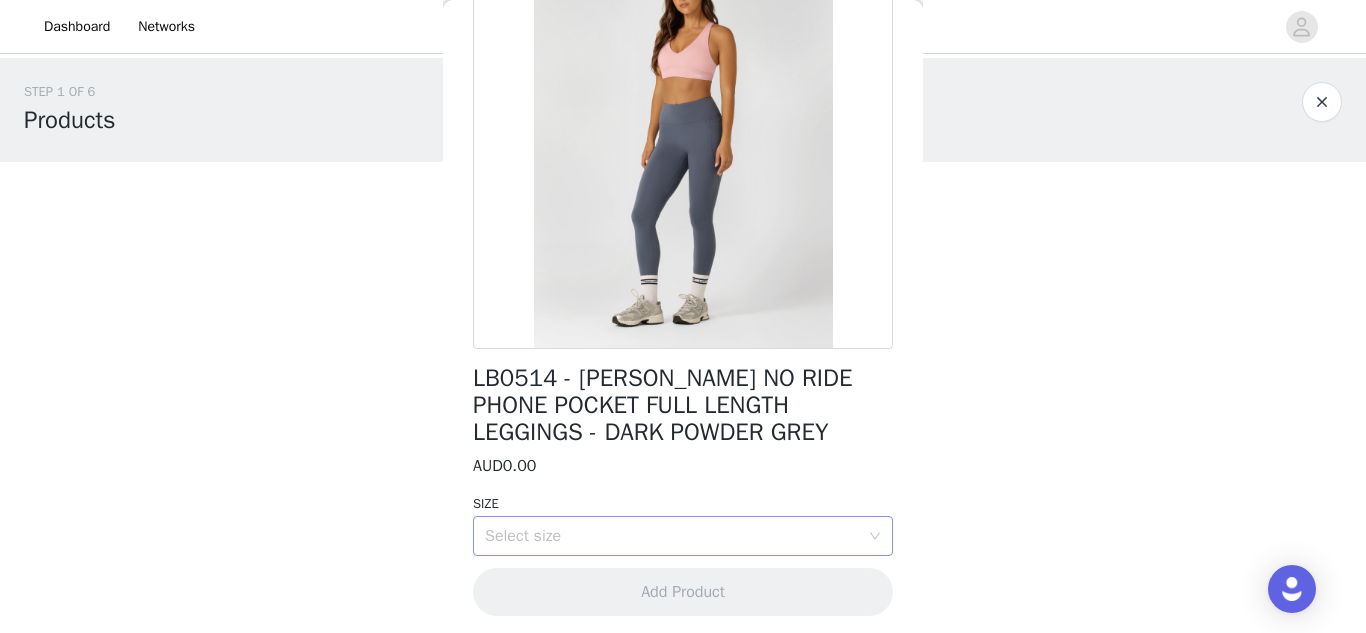 click on "Select size" at bounding box center [672, 536] 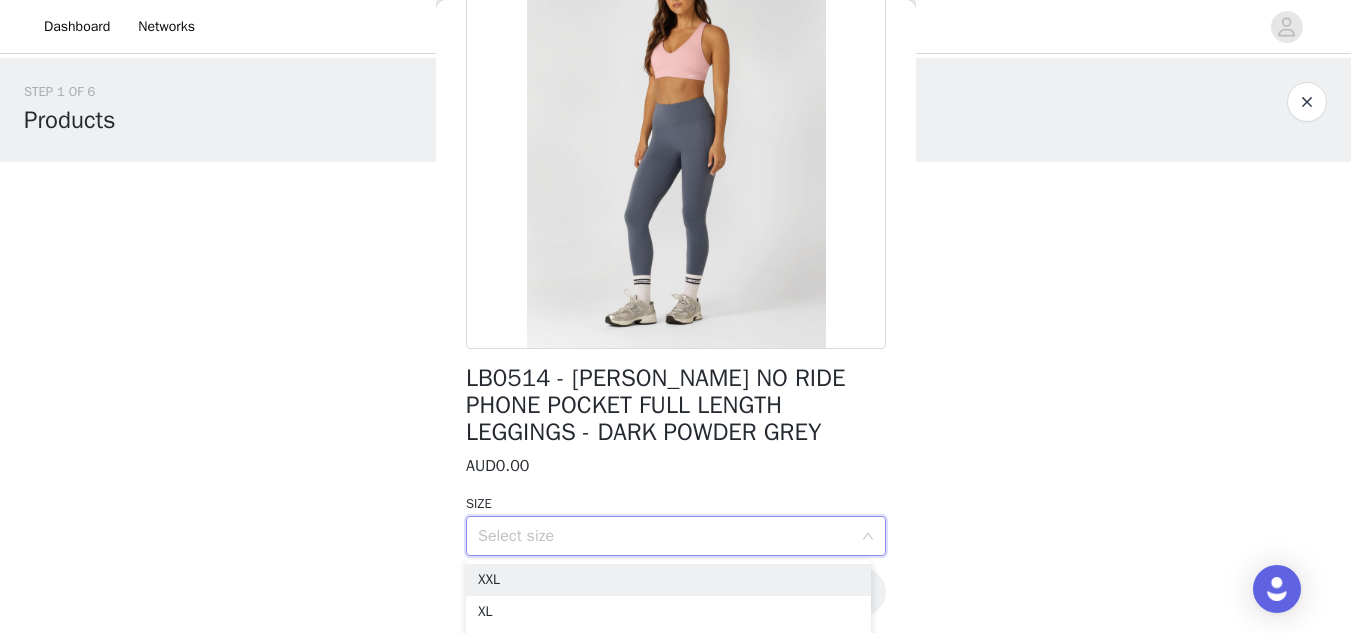 scroll, scrollTop: 208, scrollLeft: 0, axis: vertical 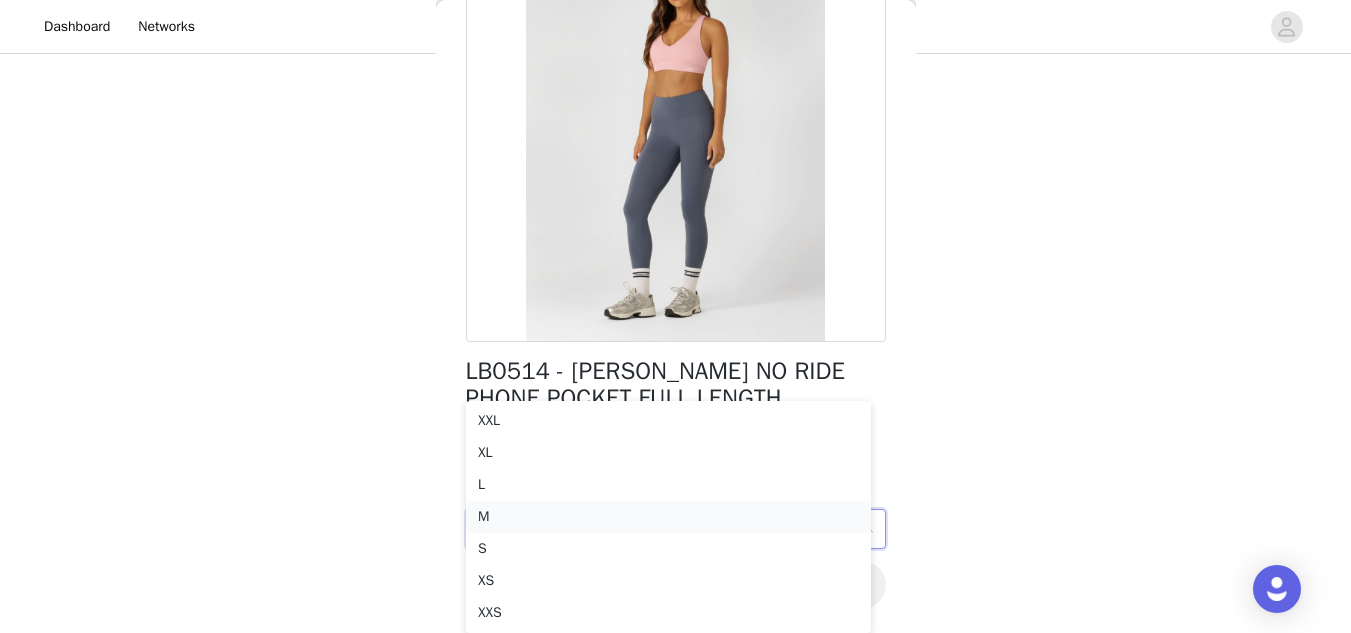 click on "M" at bounding box center (668, 517) 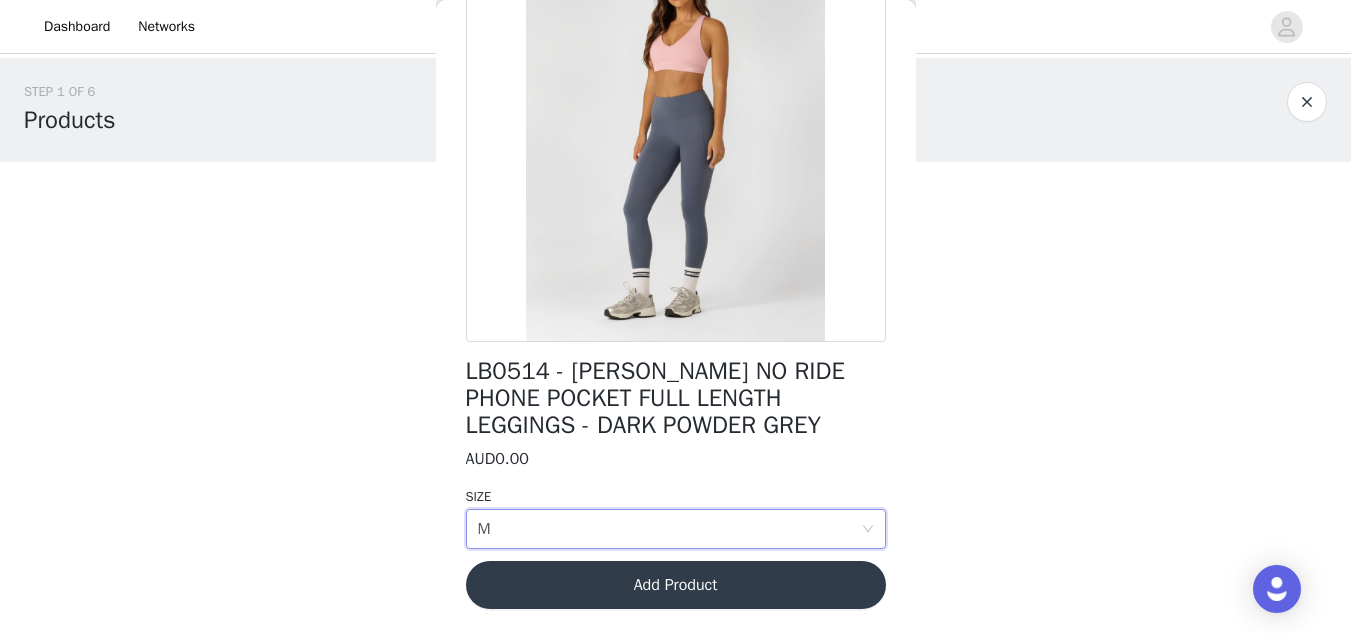 scroll, scrollTop: 0, scrollLeft: 0, axis: both 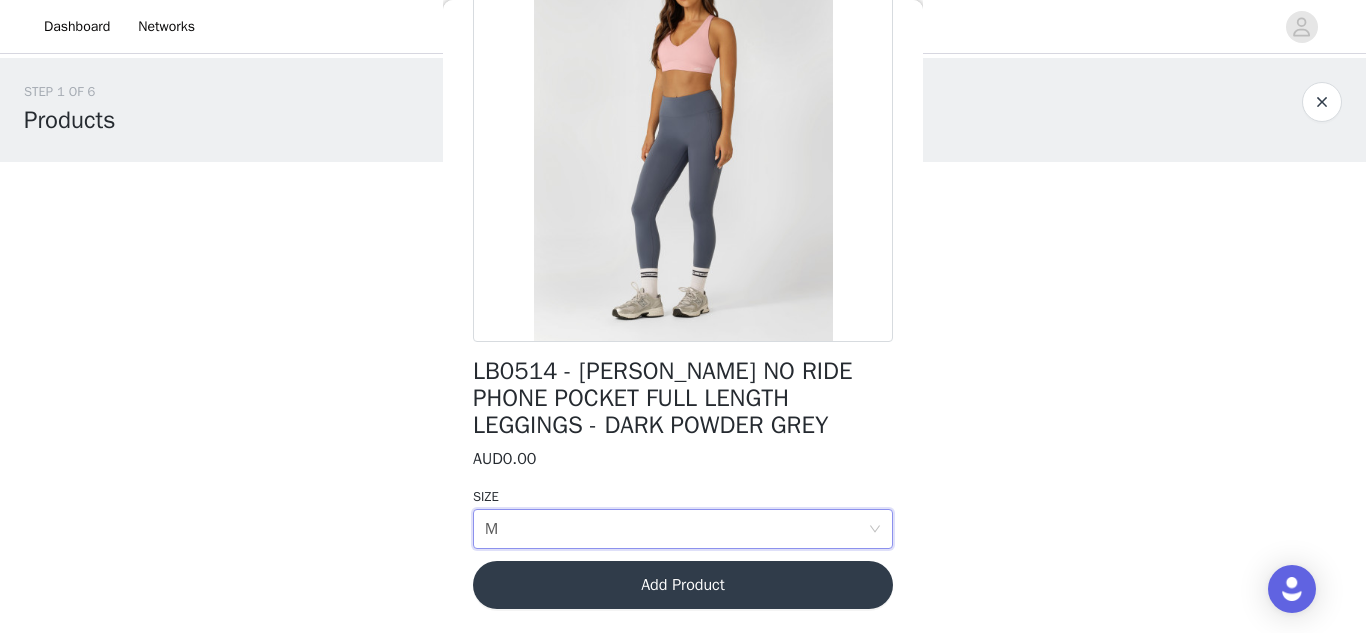 click on "Add Product" at bounding box center [683, 585] 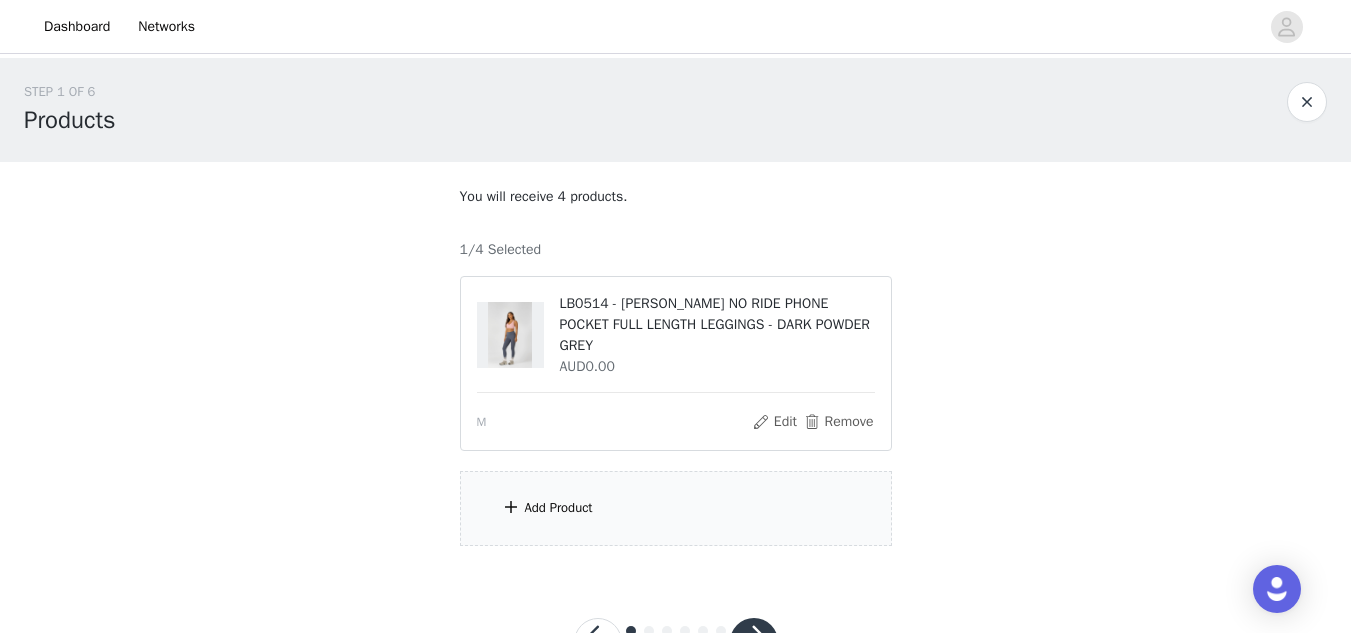 click on "Add Product" at bounding box center [559, 508] 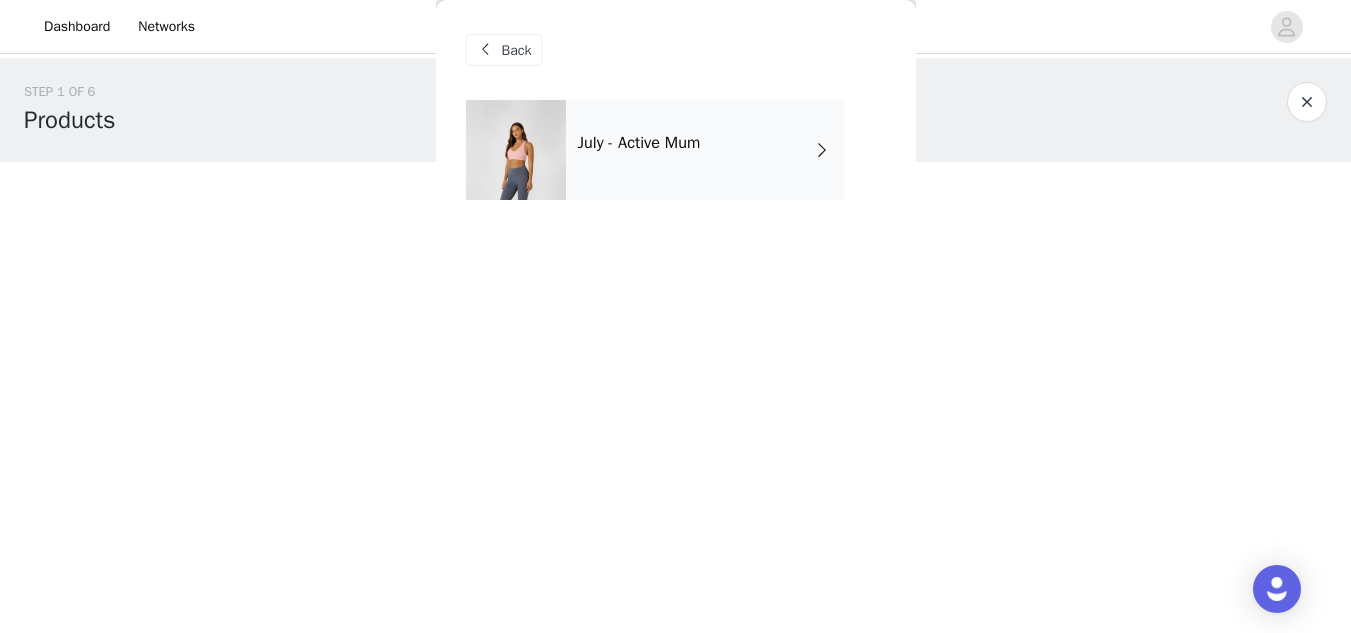 click on "July - Active Mum" at bounding box center (705, 150) 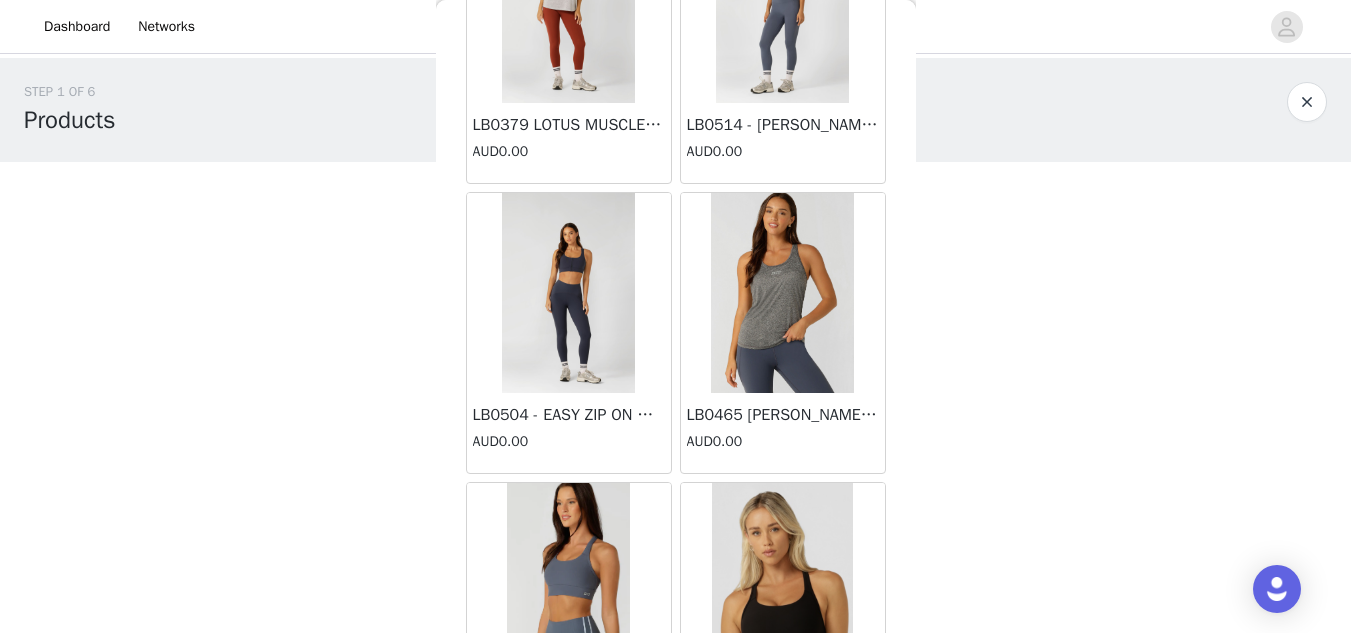 scroll, scrollTop: 199, scrollLeft: 0, axis: vertical 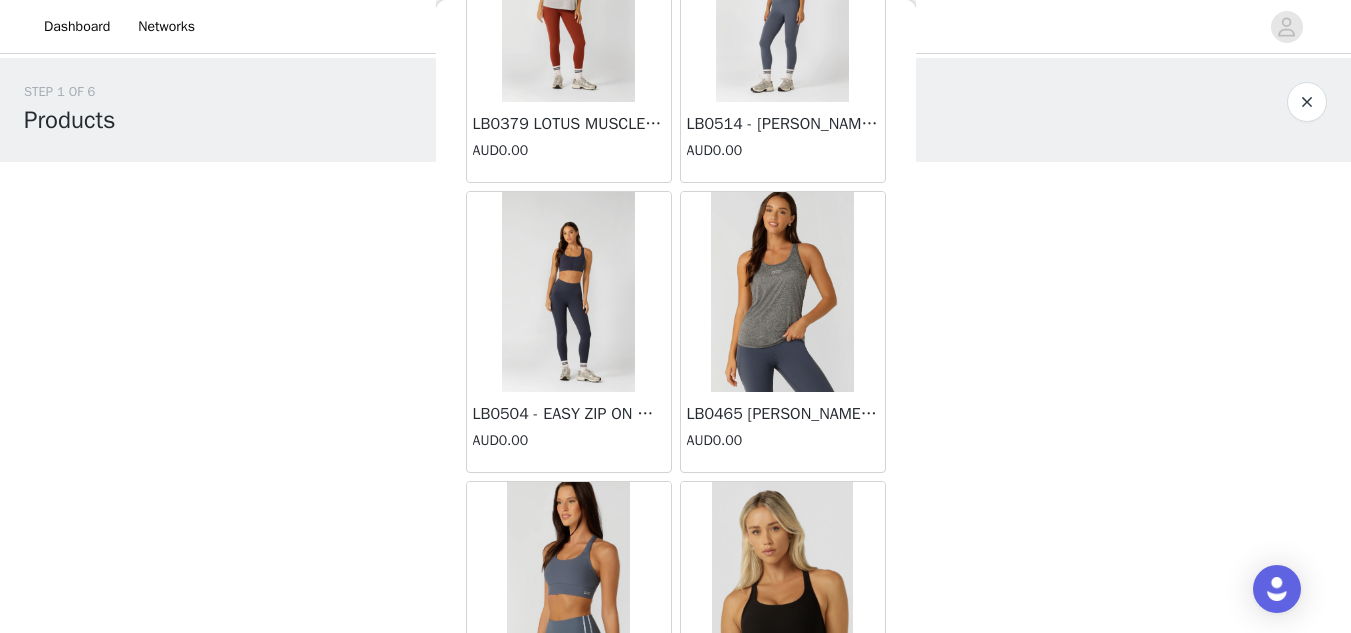 click at bounding box center [568, 292] 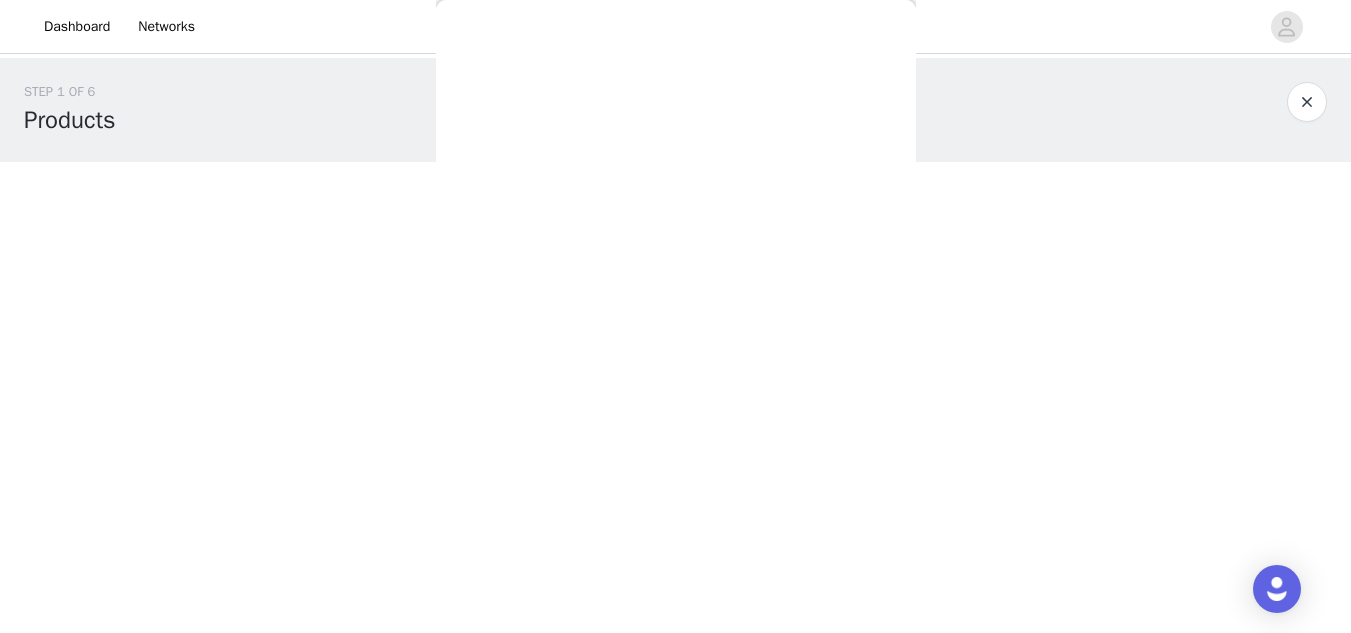 scroll, scrollTop: 181, scrollLeft: 0, axis: vertical 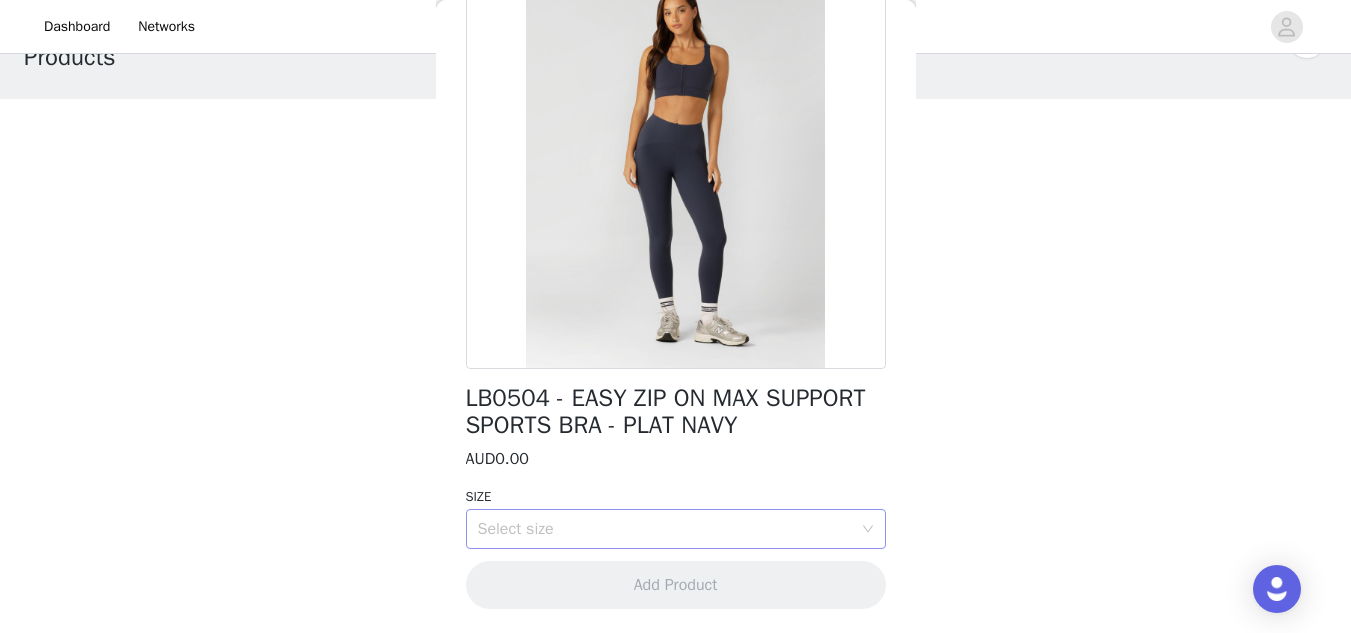 click on "Select size" at bounding box center [665, 529] 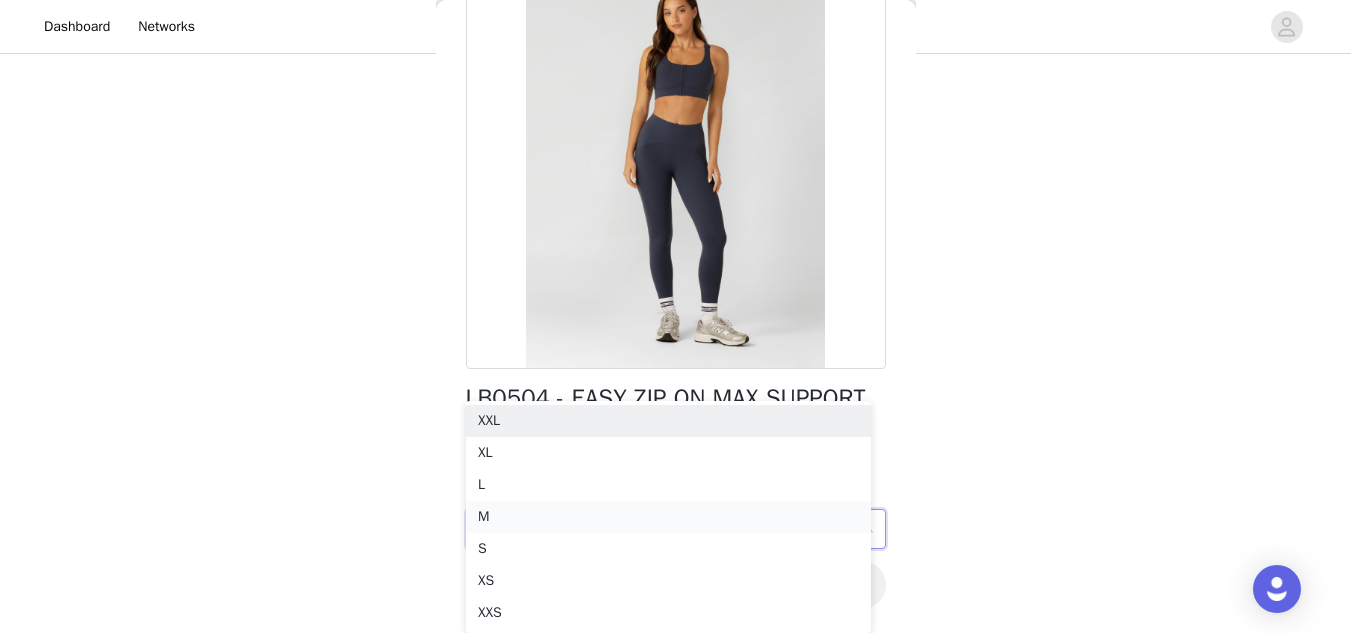 scroll, scrollTop: 214, scrollLeft: 0, axis: vertical 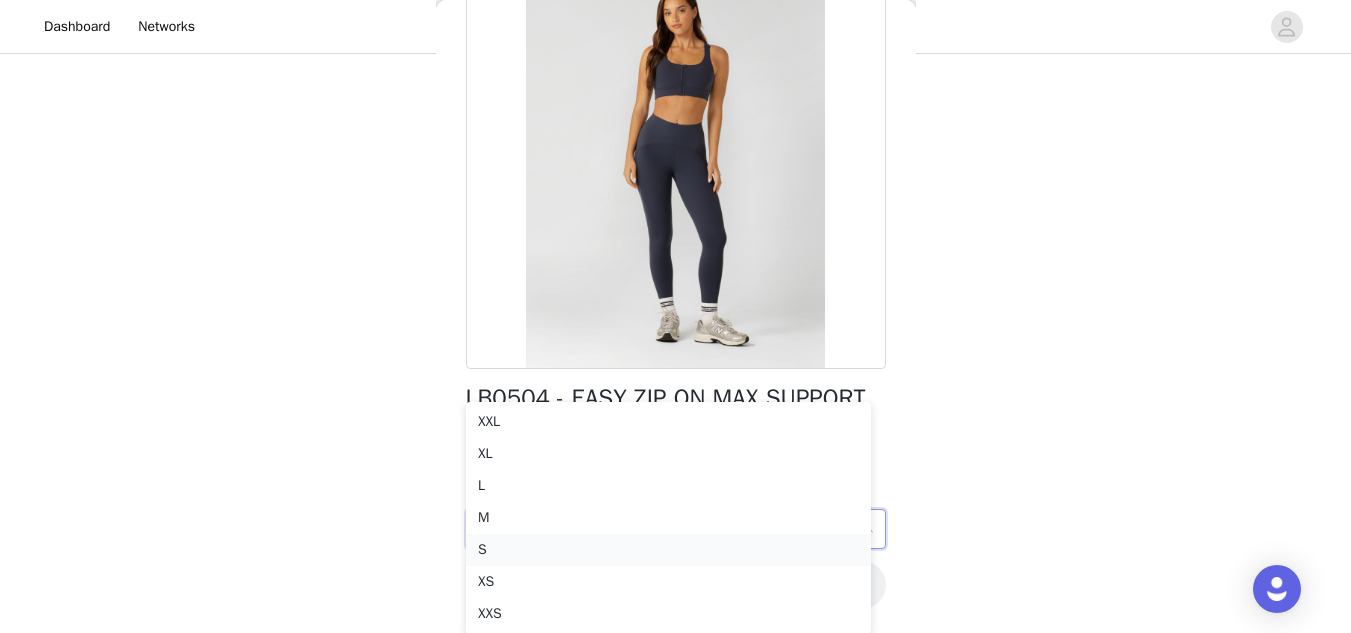 click on "S" at bounding box center (668, 550) 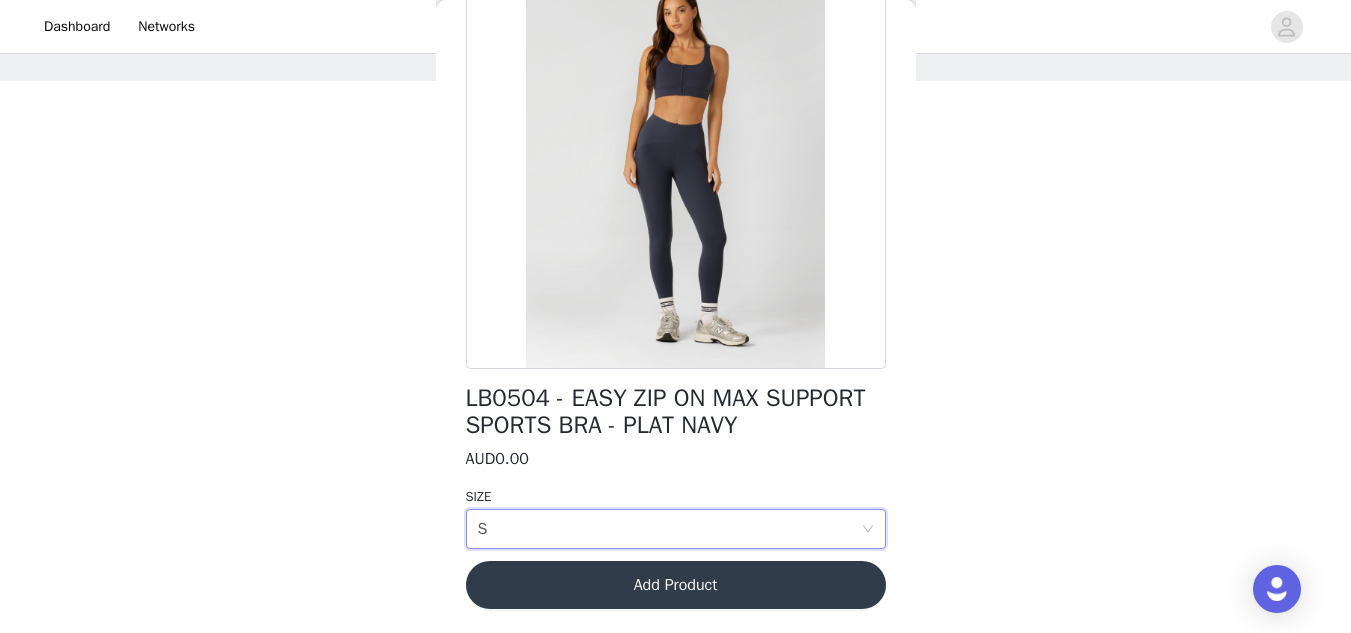 scroll, scrollTop: 63, scrollLeft: 0, axis: vertical 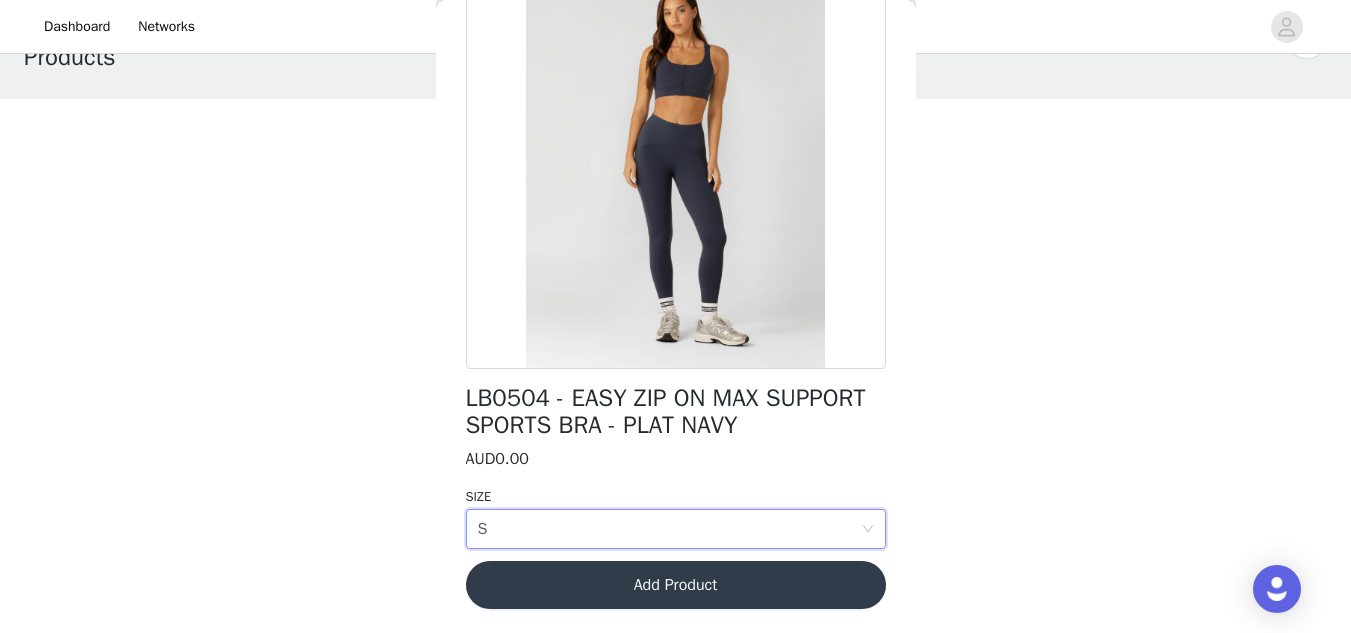 click on "Add Product" at bounding box center (676, 585) 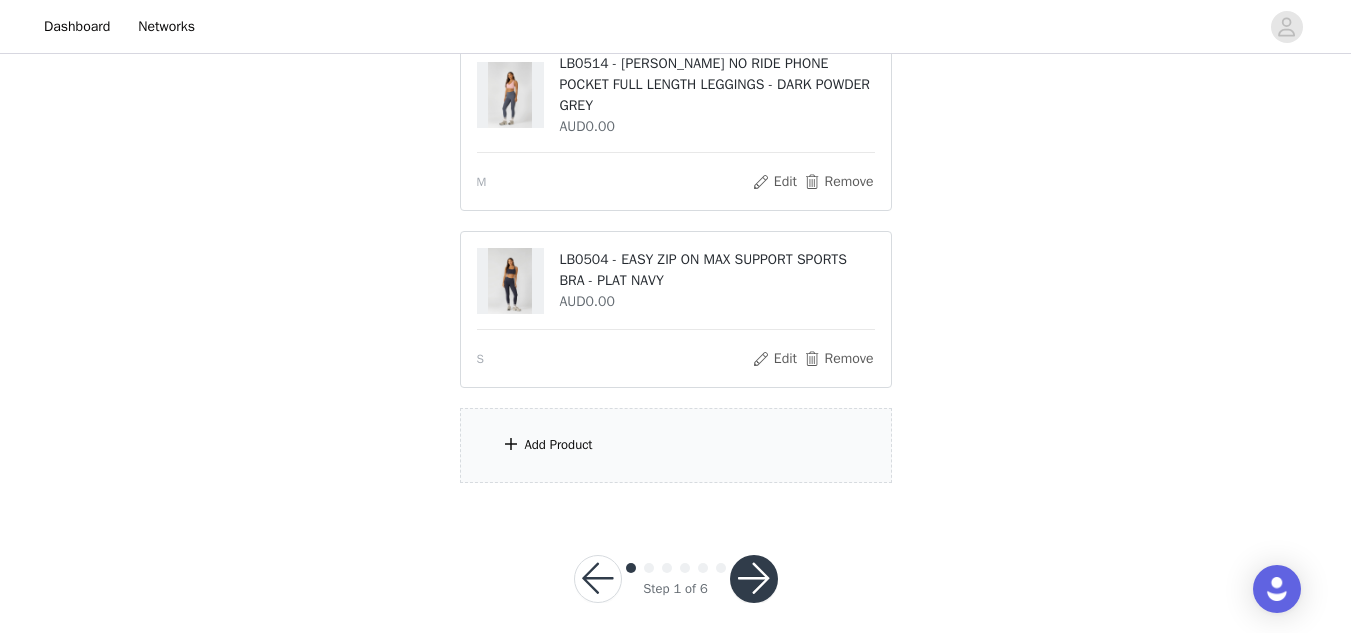 scroll, scrollTop: 236, scrollLeft: 0, axis: vertical 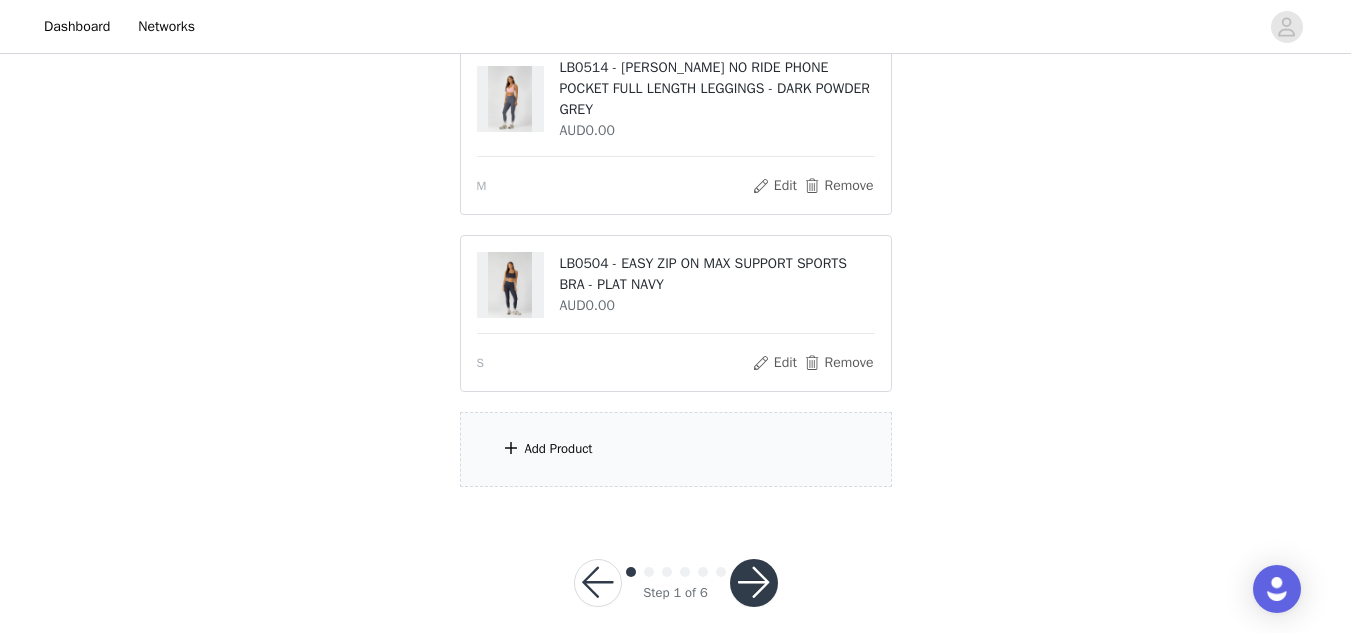 click on "Add Product" at bounding box center [676, 449] 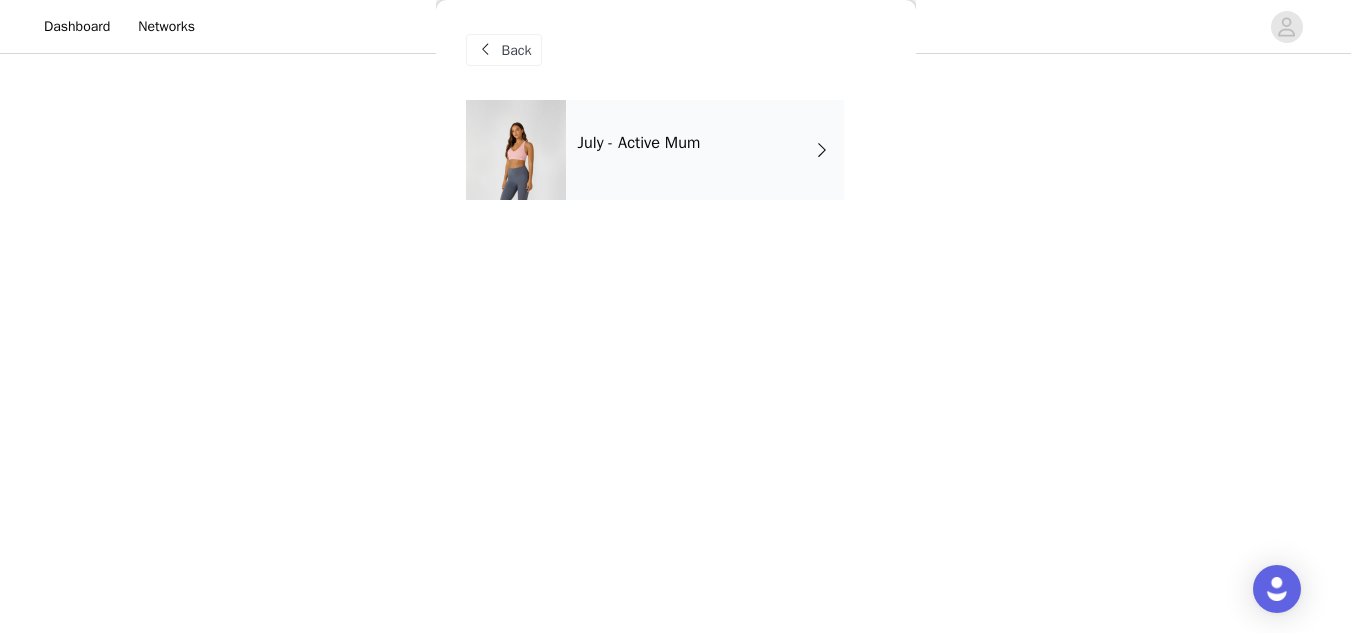 click on "July - Active Mum" at bounding box center (639, 143) 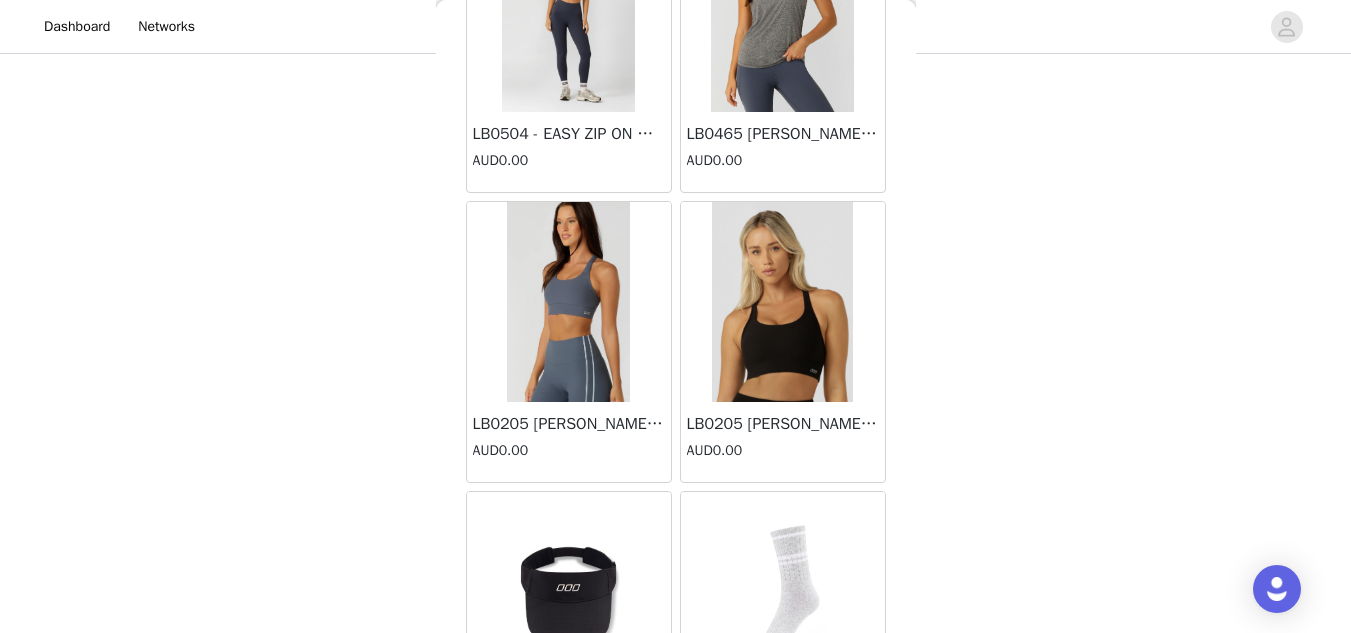 scroll, scrollTop: 480, scrollLeft: 0, axis: vertical 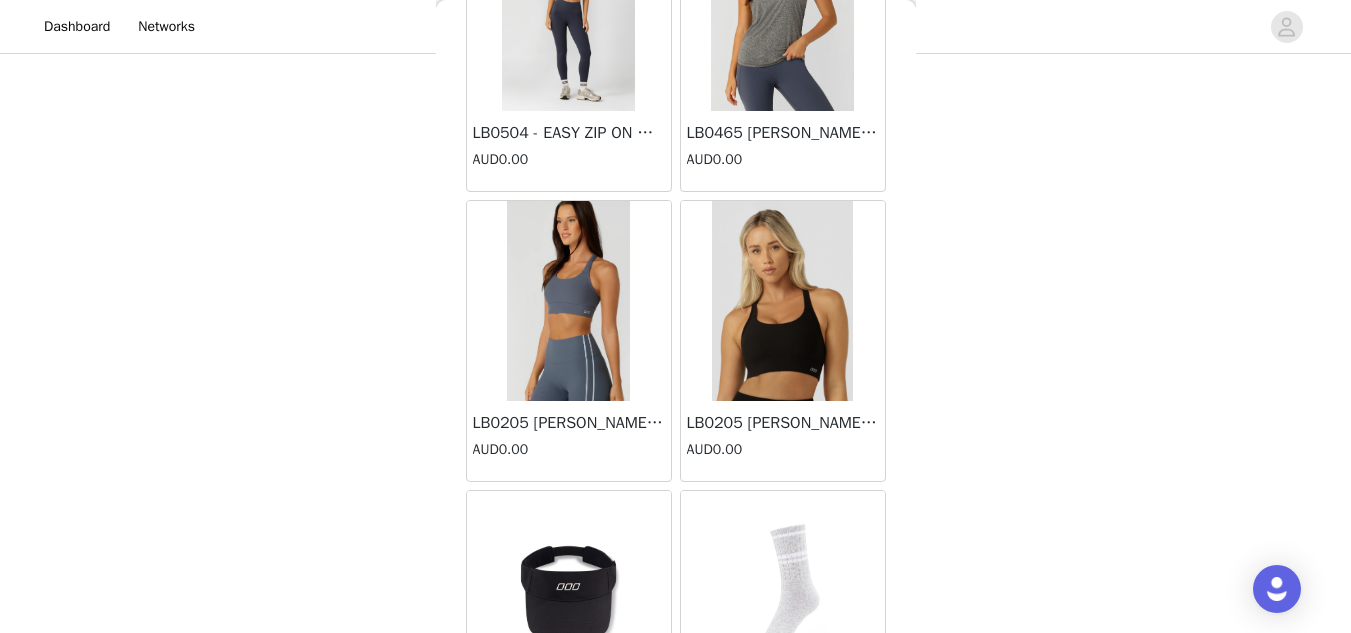 click at bounding box center [782, 301] 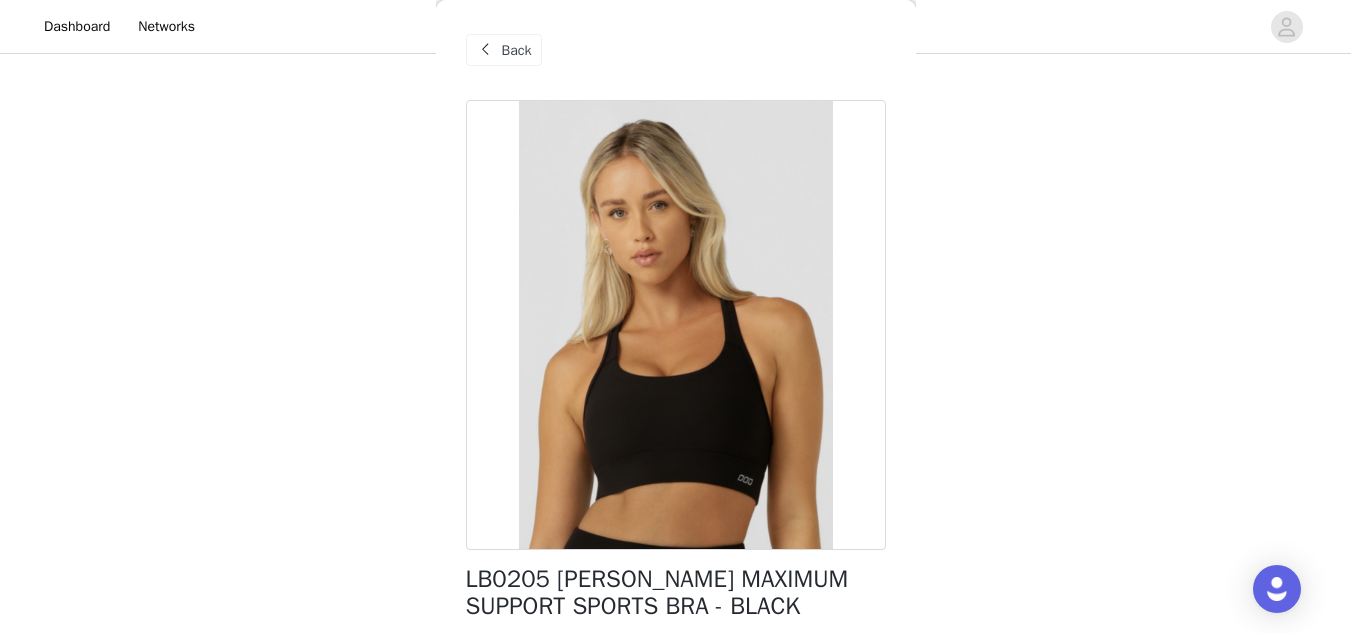 scroll, scrollTop: 181, scrollLeft: 0, axis: vertical 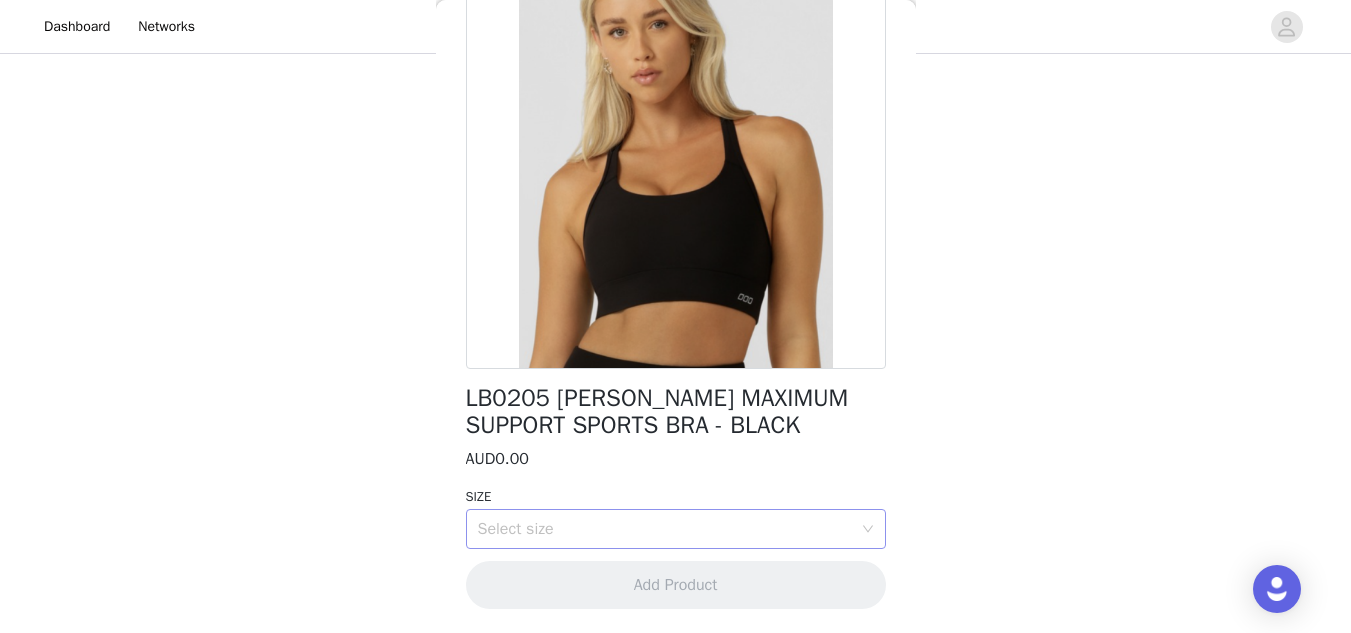 click on "Select size" at bounding box center [665, 529] 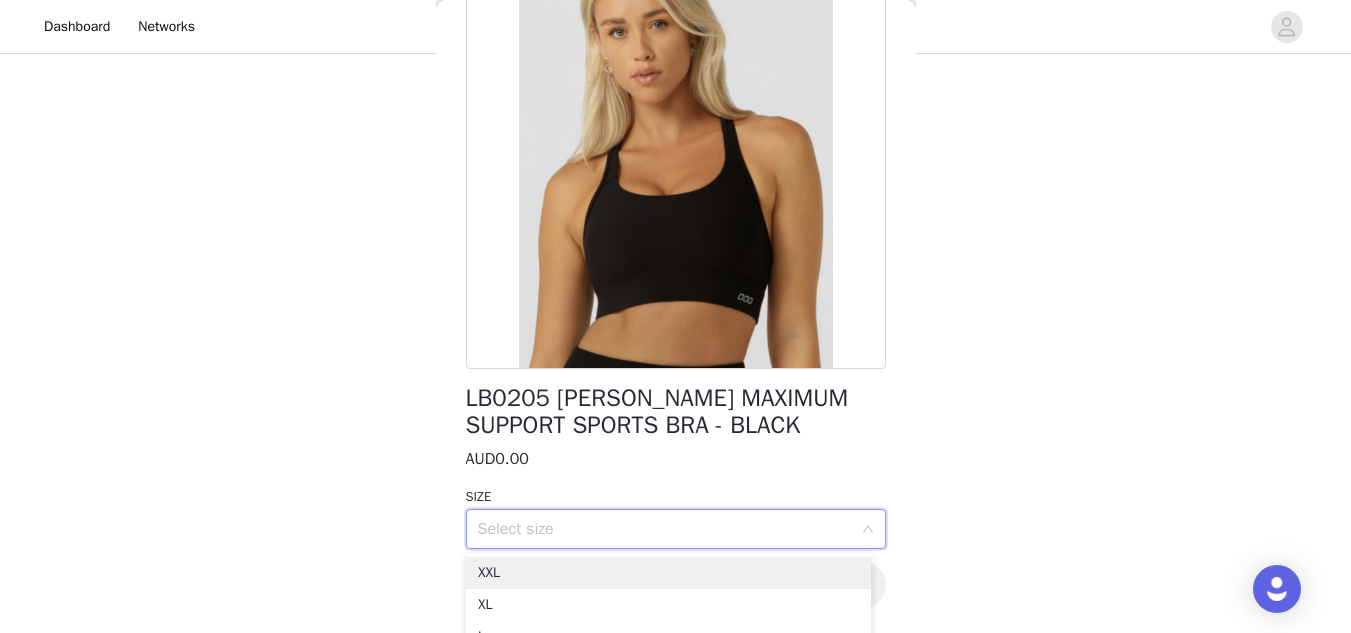scroll, scrollTop: 388, scrollLeft: 0, axis: vertical 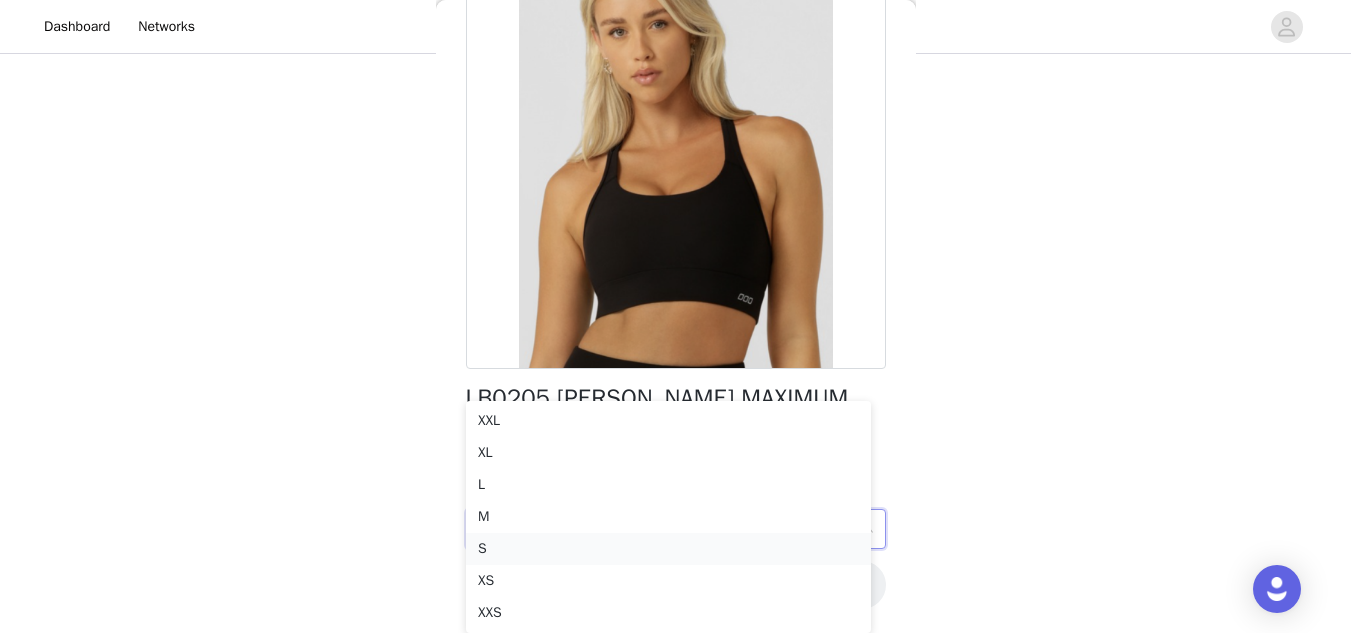 click on "S" at bounding box center (668, 549) 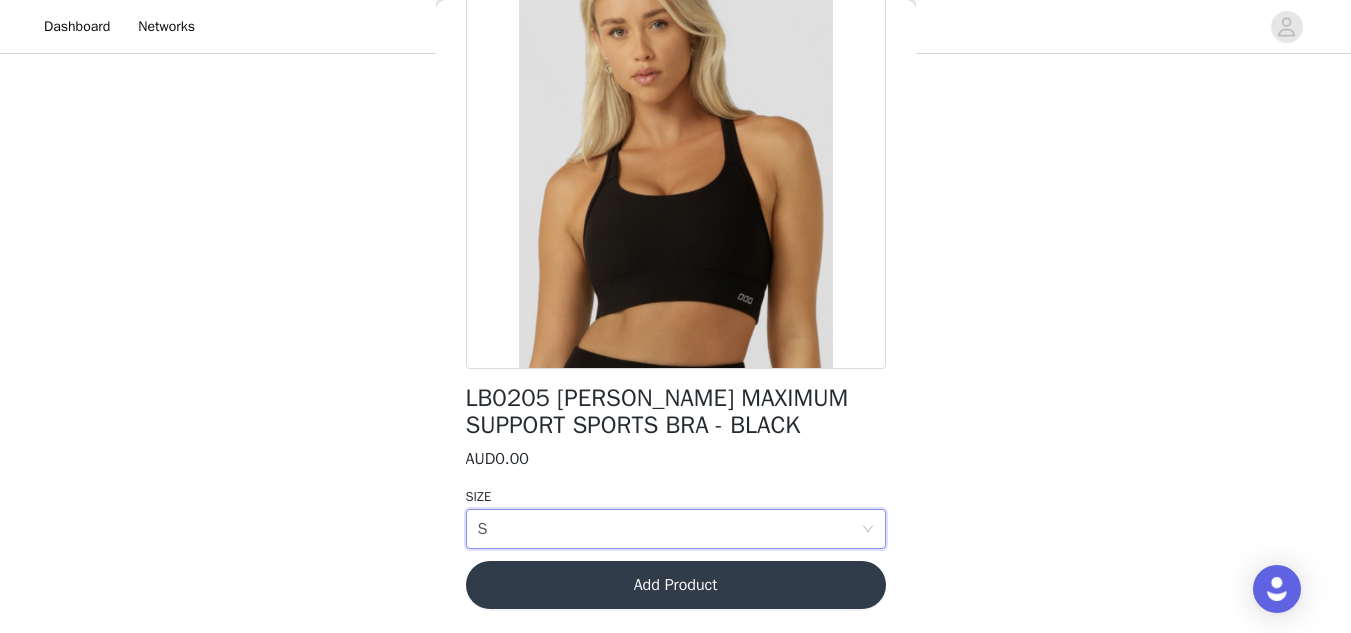 scroll, scrollTop: 240, scrollLeft: 0, axis: vertical 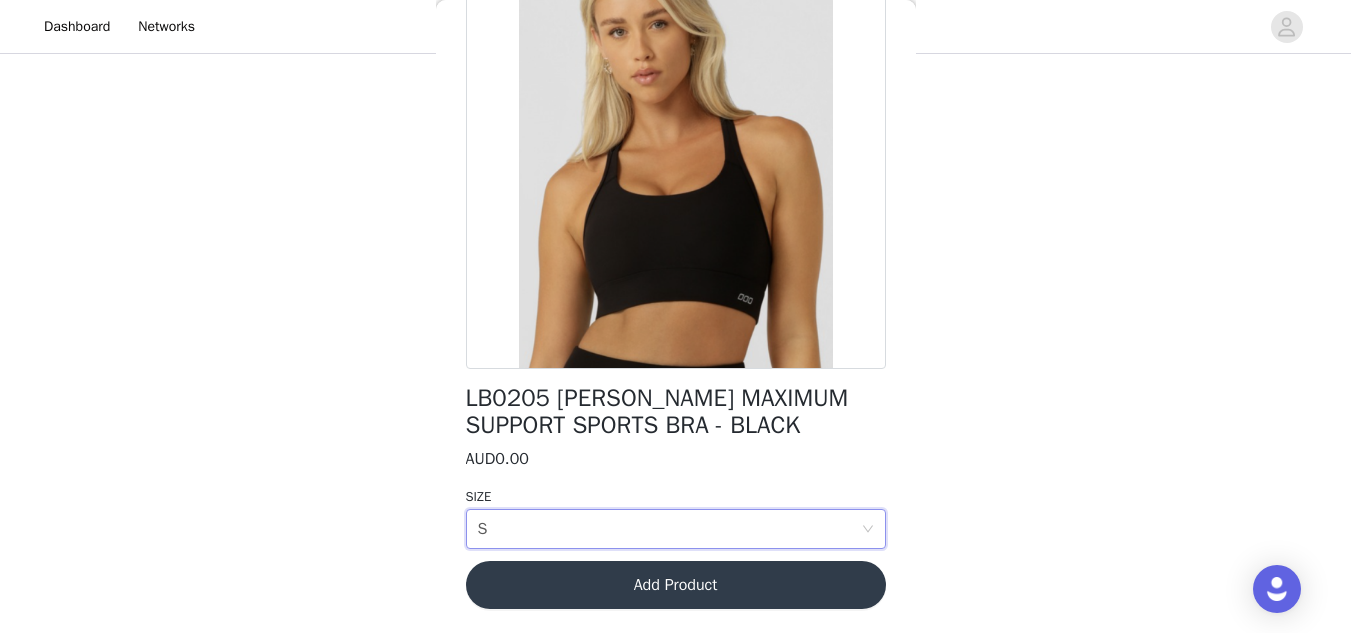 click on "Add Product" at bounding box center [676, 585] 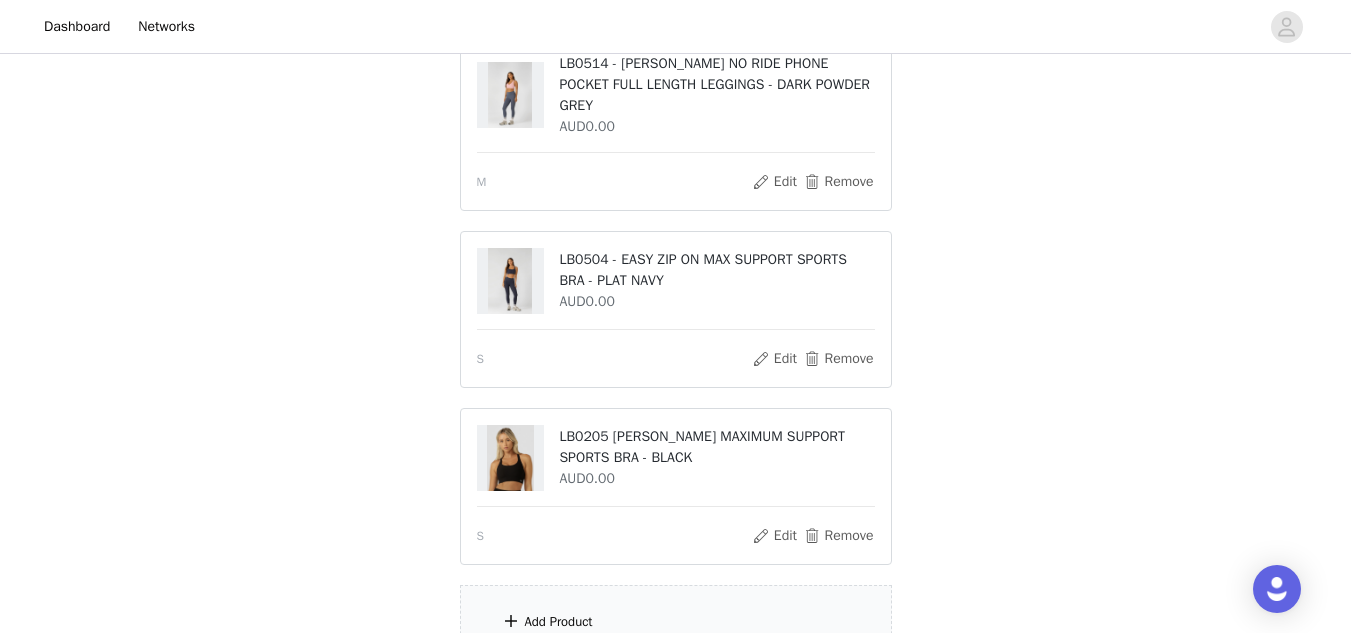 click at bounding box center (511, 621) 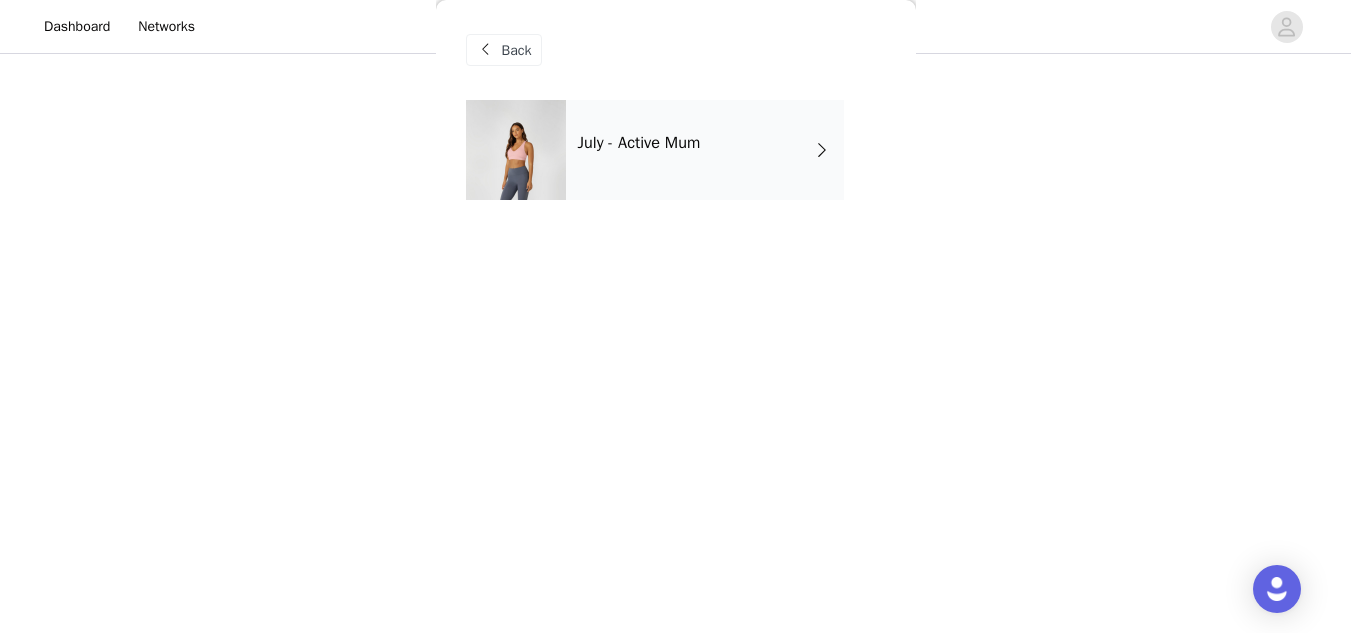 click at bounding box center [516, 150] 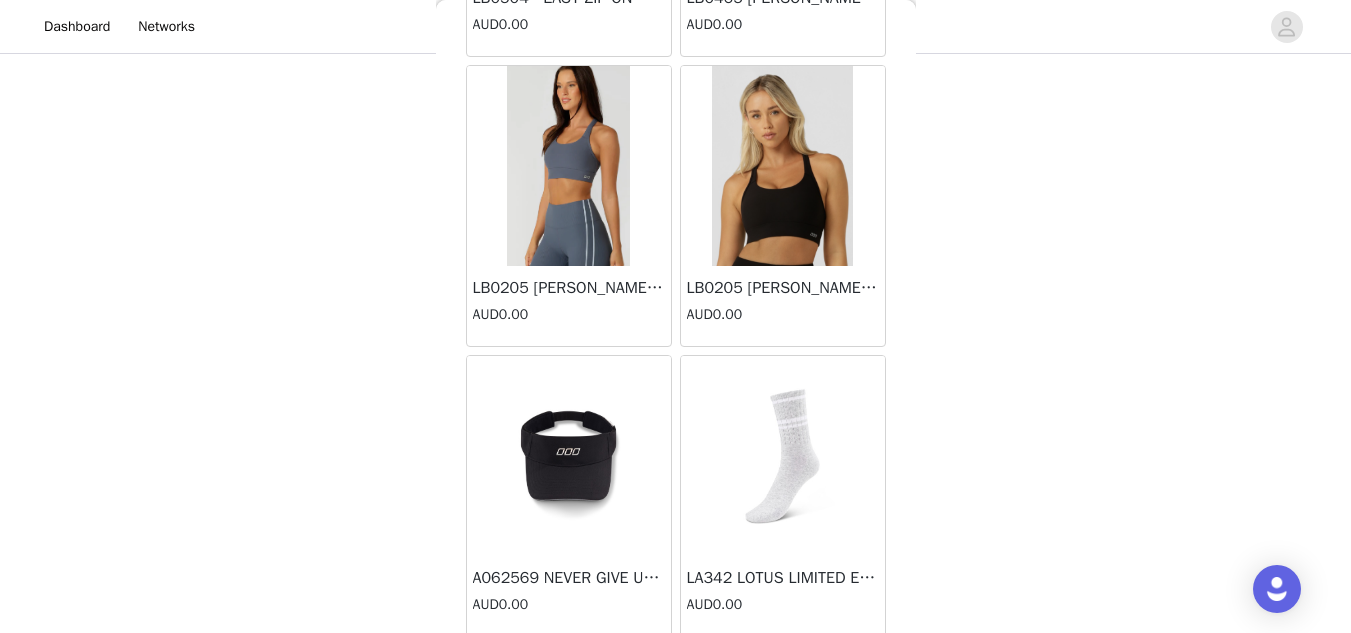 scroll, scrollTop: 623, scrollLeft: 0, axis: vertical 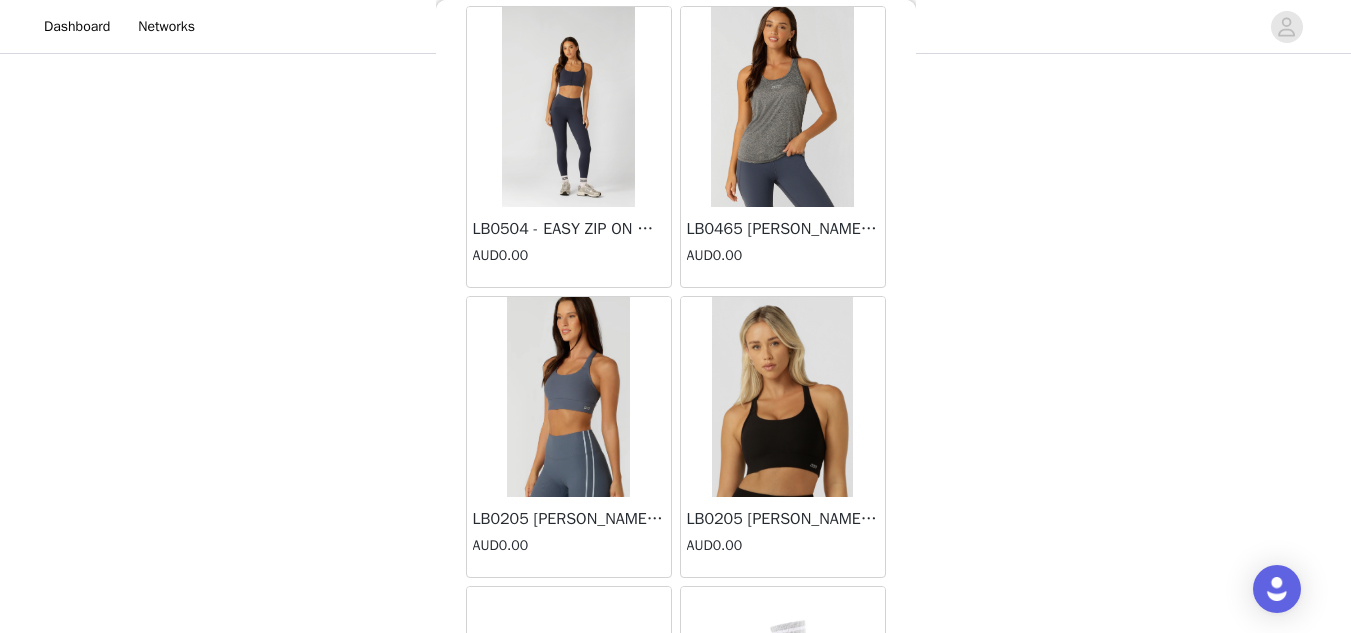 click at bounding box center [568, 397] 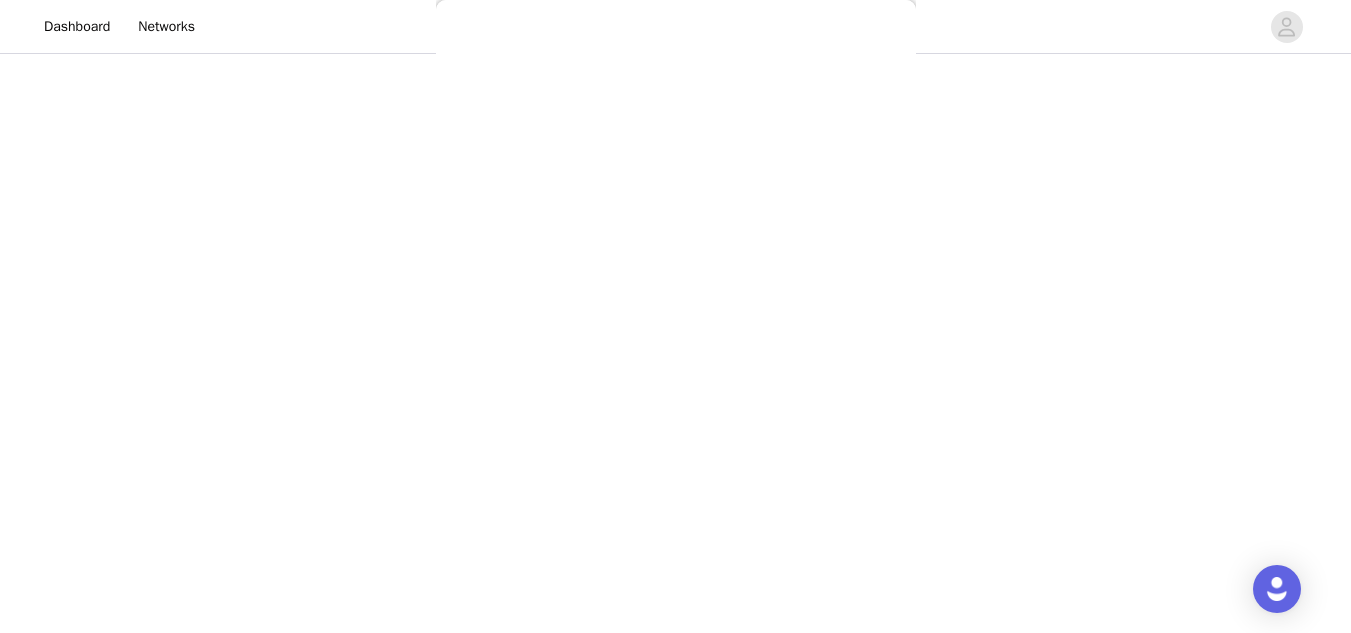 scroll, scrollTop: 181, scrollLeft: 0, axis: vertical 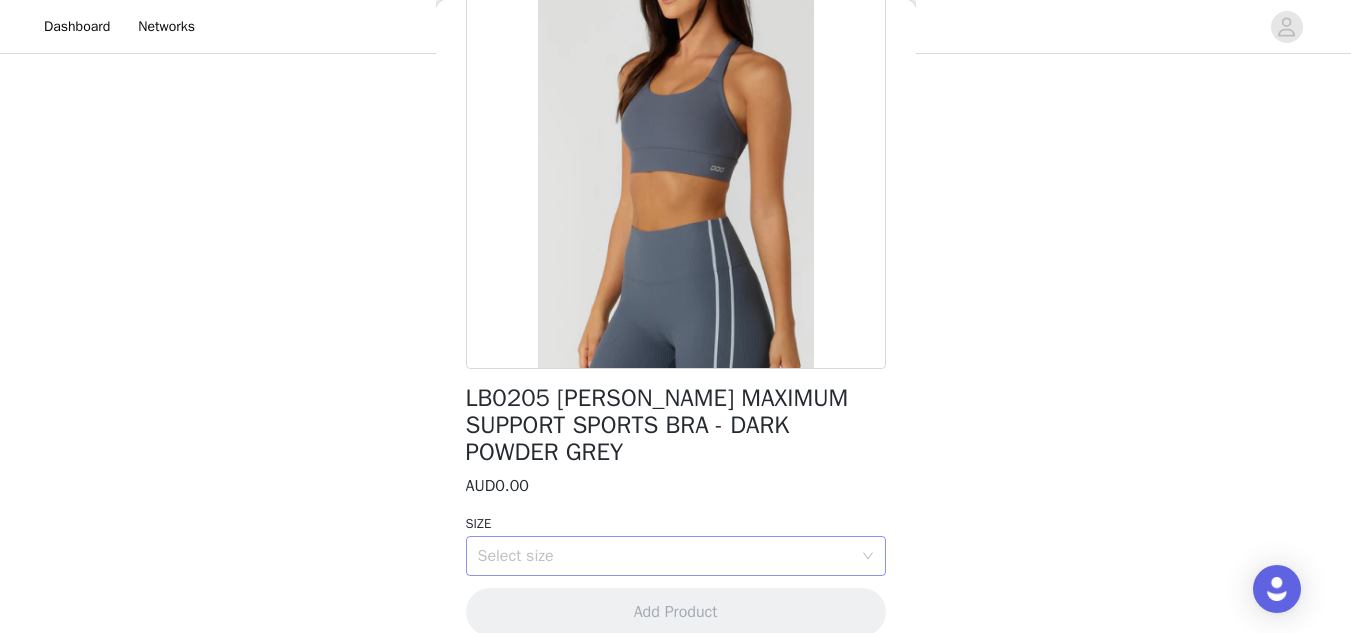 click on "Select size" at bounding box center [665, 556] 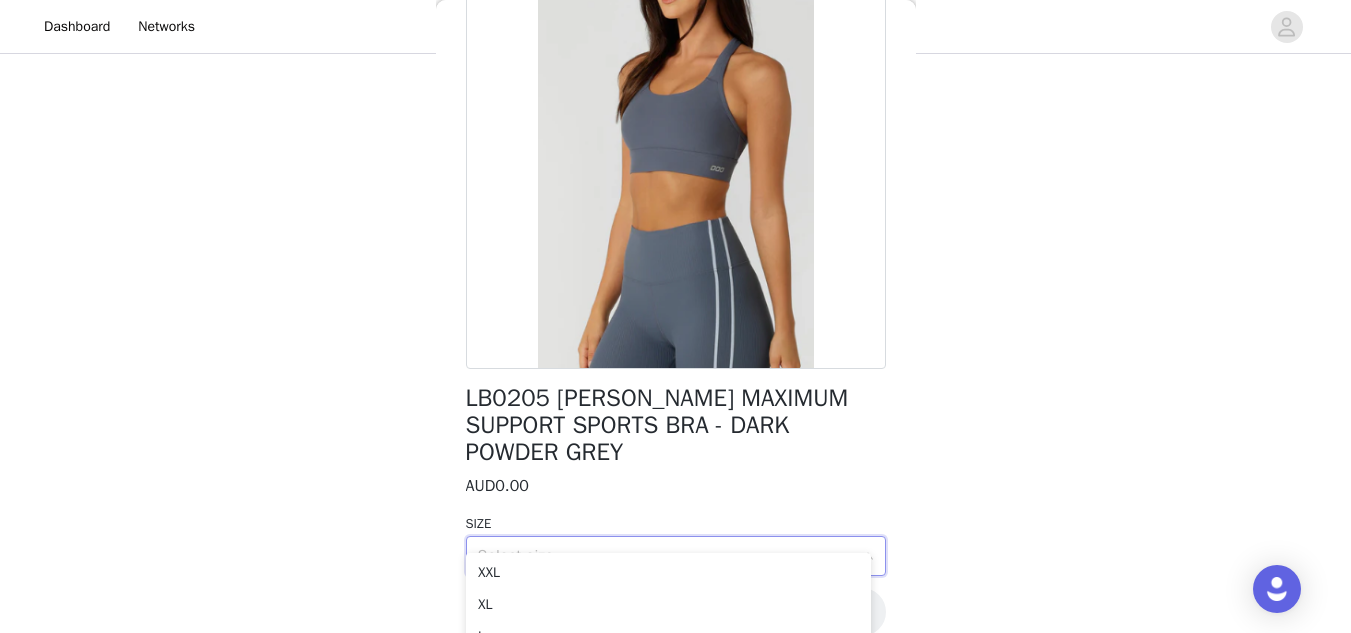 scroll, scrollTop: 569, scrollLeft: 0, axis: vertical 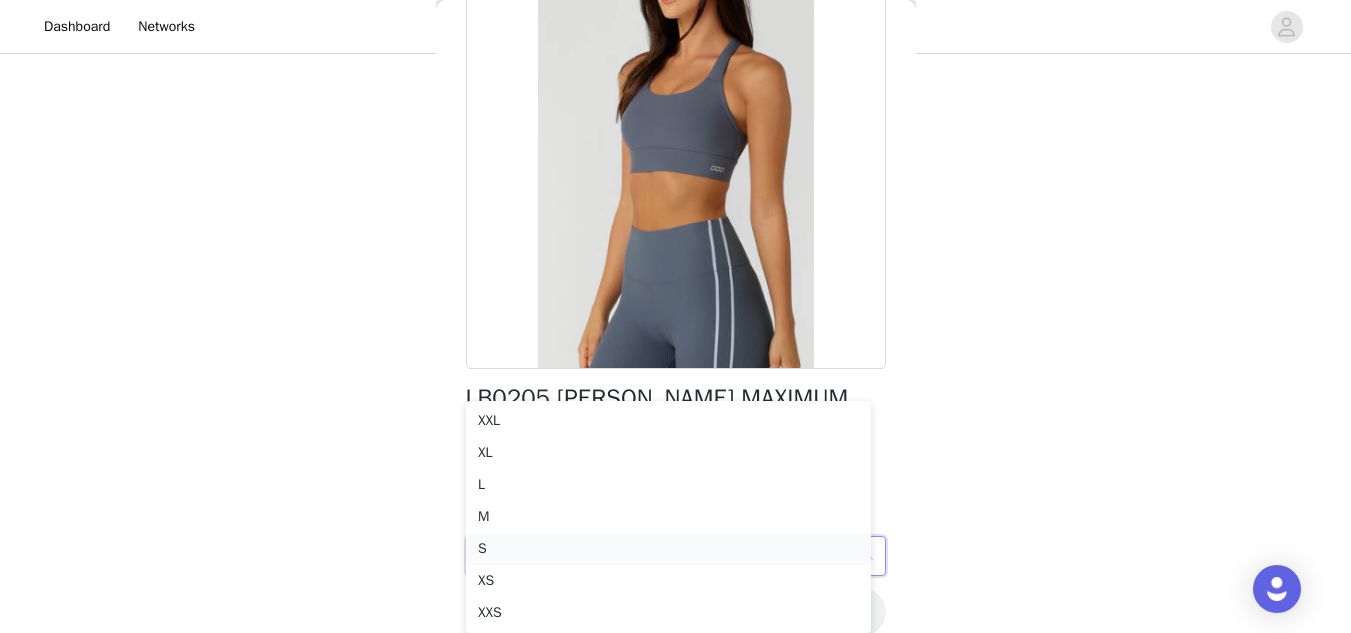 click on "S" at bounding box center [668, 549] 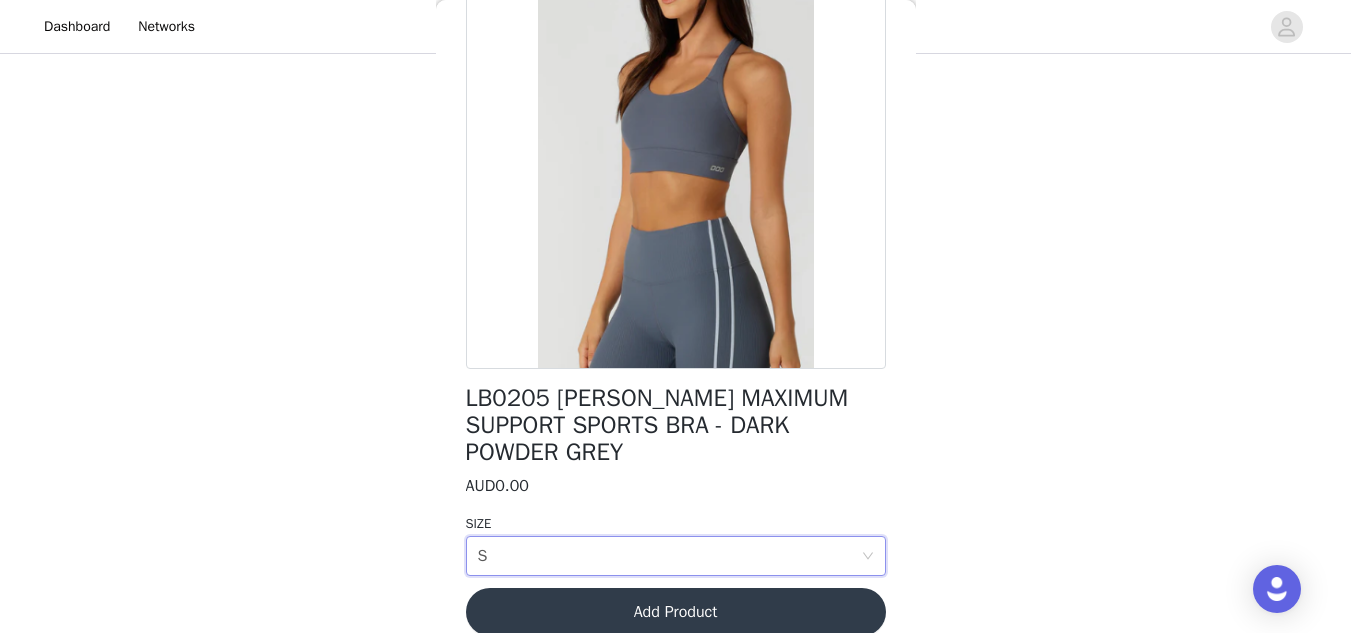 scroll, scrollTop: 417, scrollLeft: 0, axis: vertical 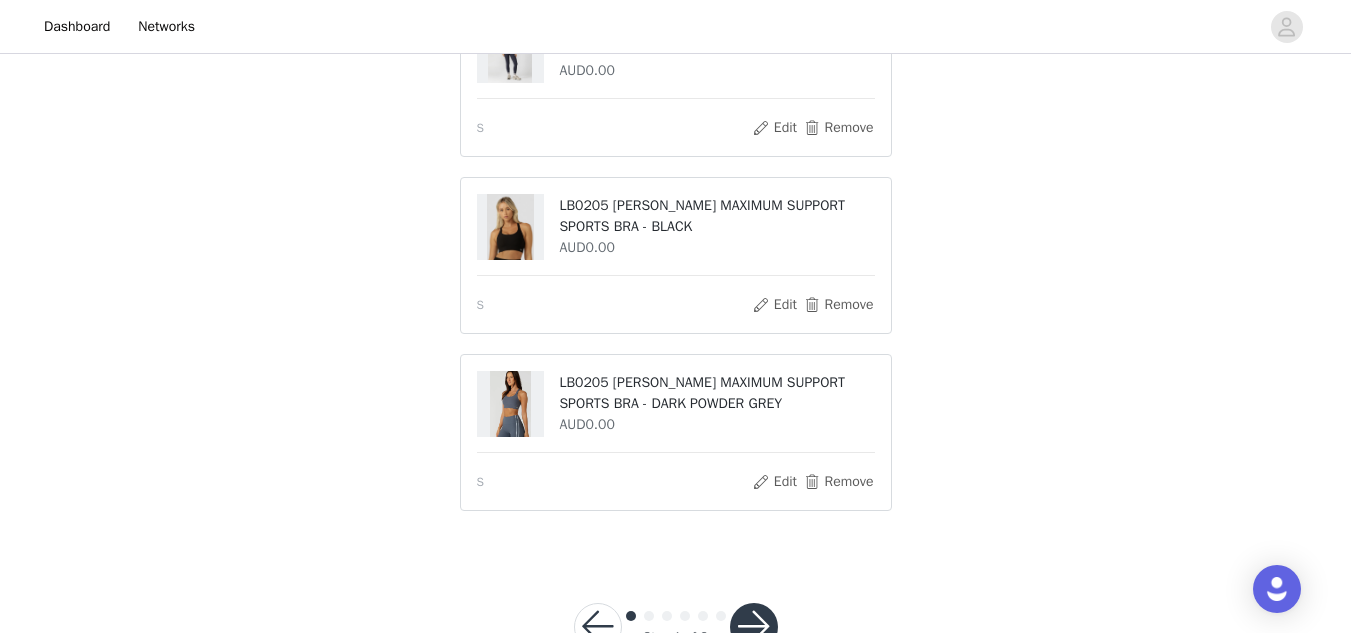 click at bounding box center (754, 627) 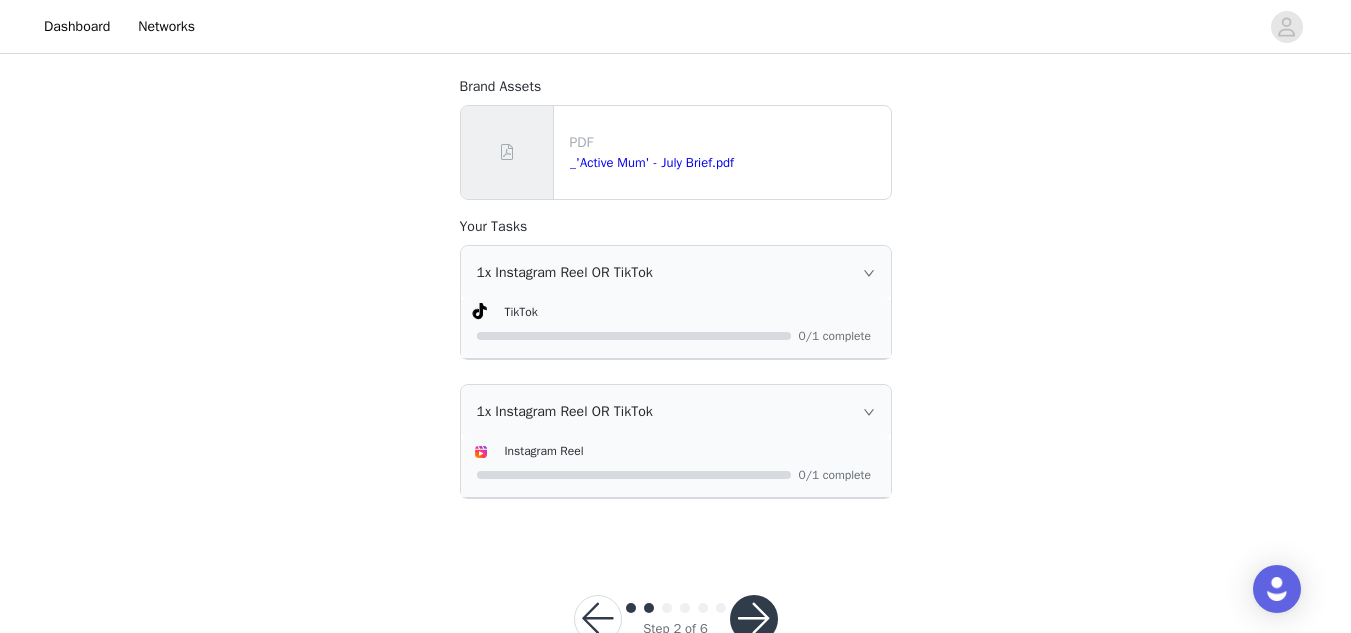 scroll, scrollTop: 339, scrollLeft: 0, axis: vertical 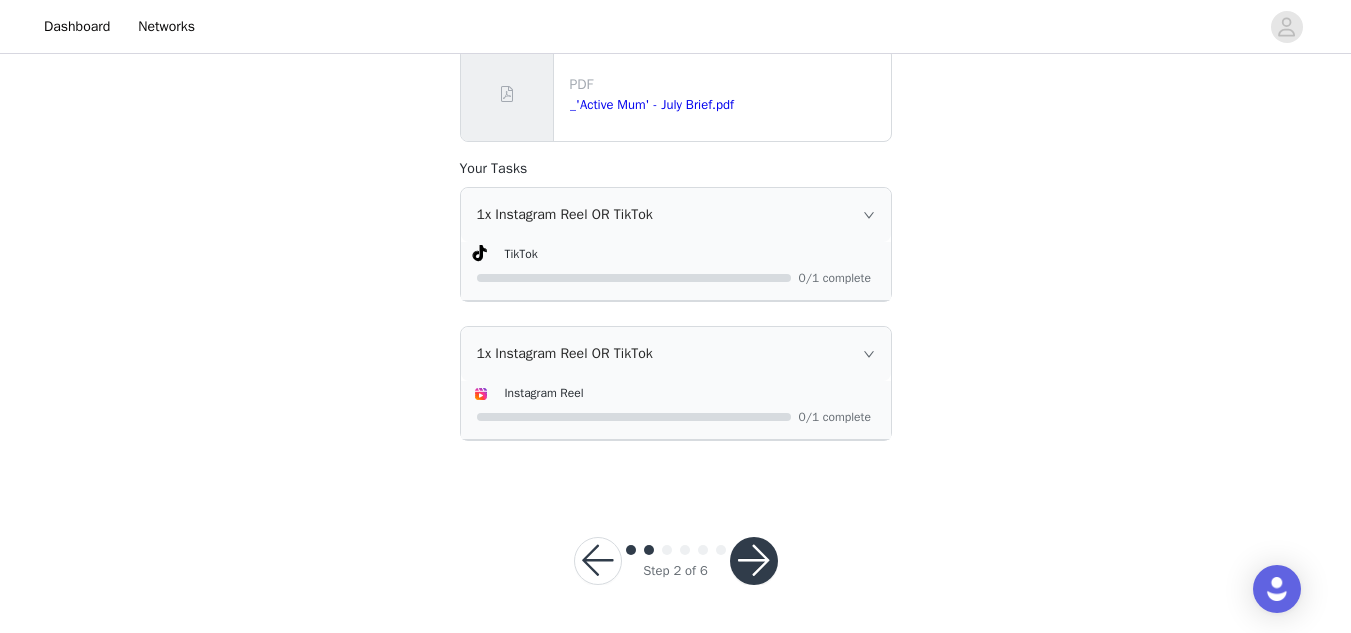 click at bounding box center [754, 561] 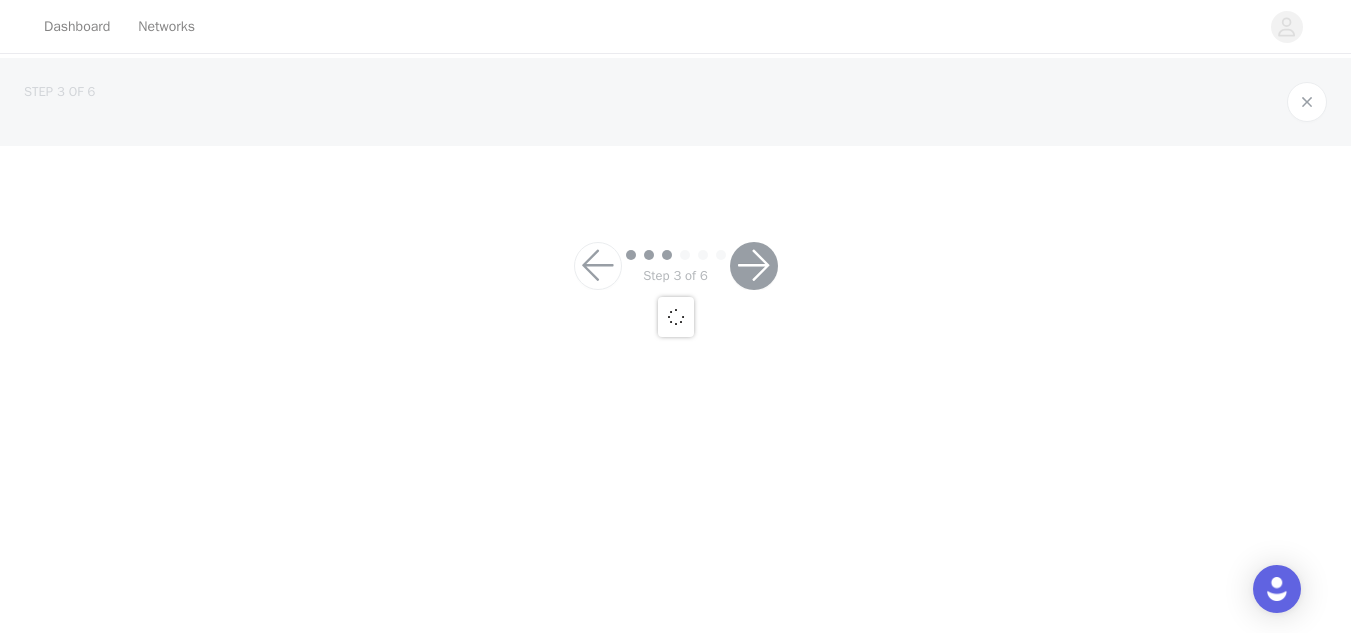 scroll, scrollTop: 0, scrollLeft: 0, axis: both 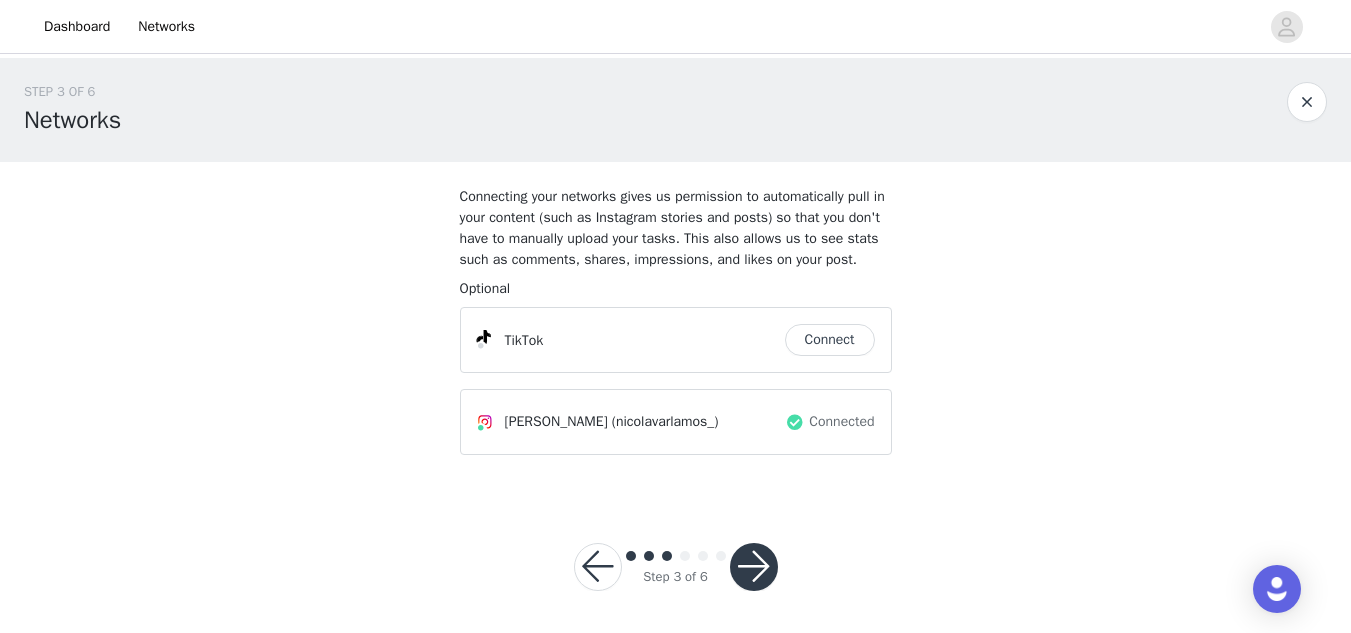click on "Connect" at bounding box center (830, 340) 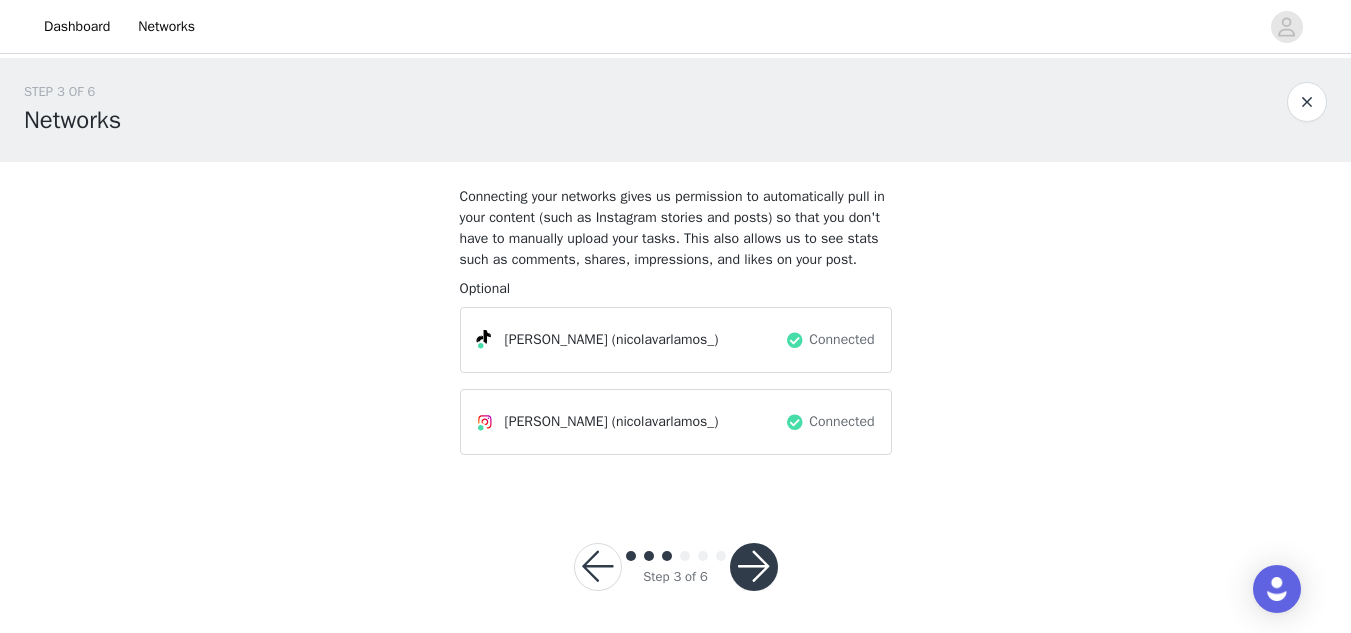 click at bounding box center [754, 567] 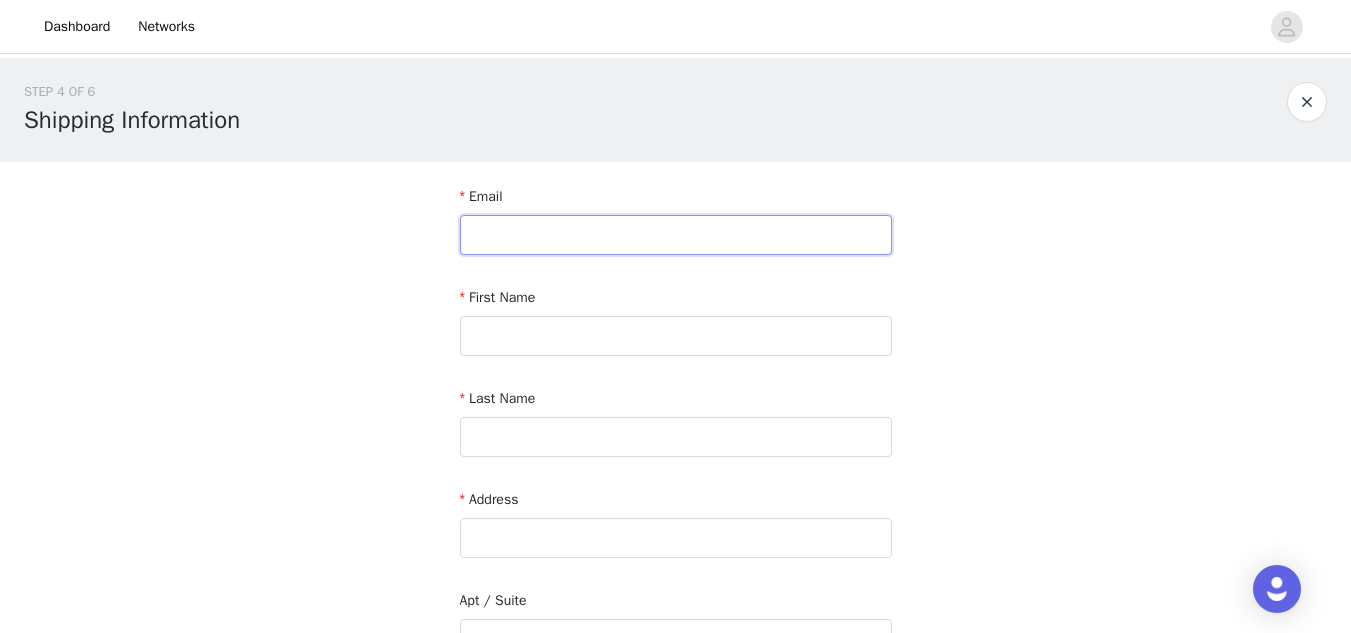 click at bounding box center [676, 235] 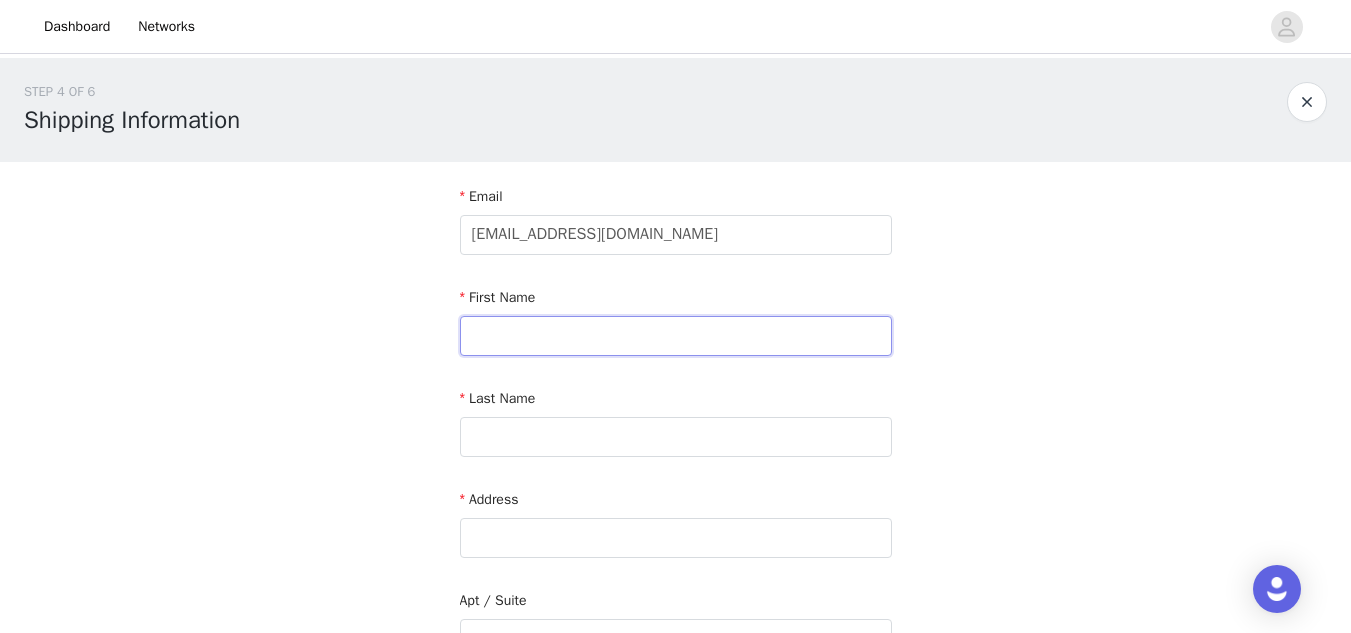 type on "[PERSON_NAME]" 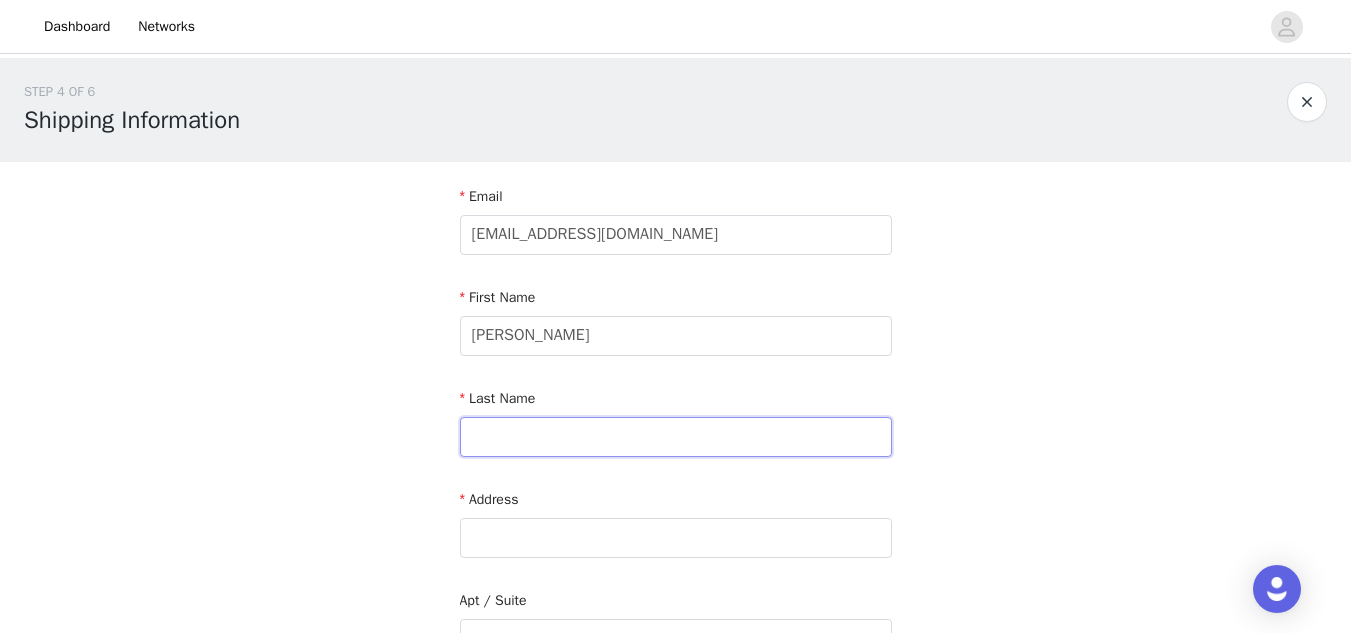 type on "Varlamos" 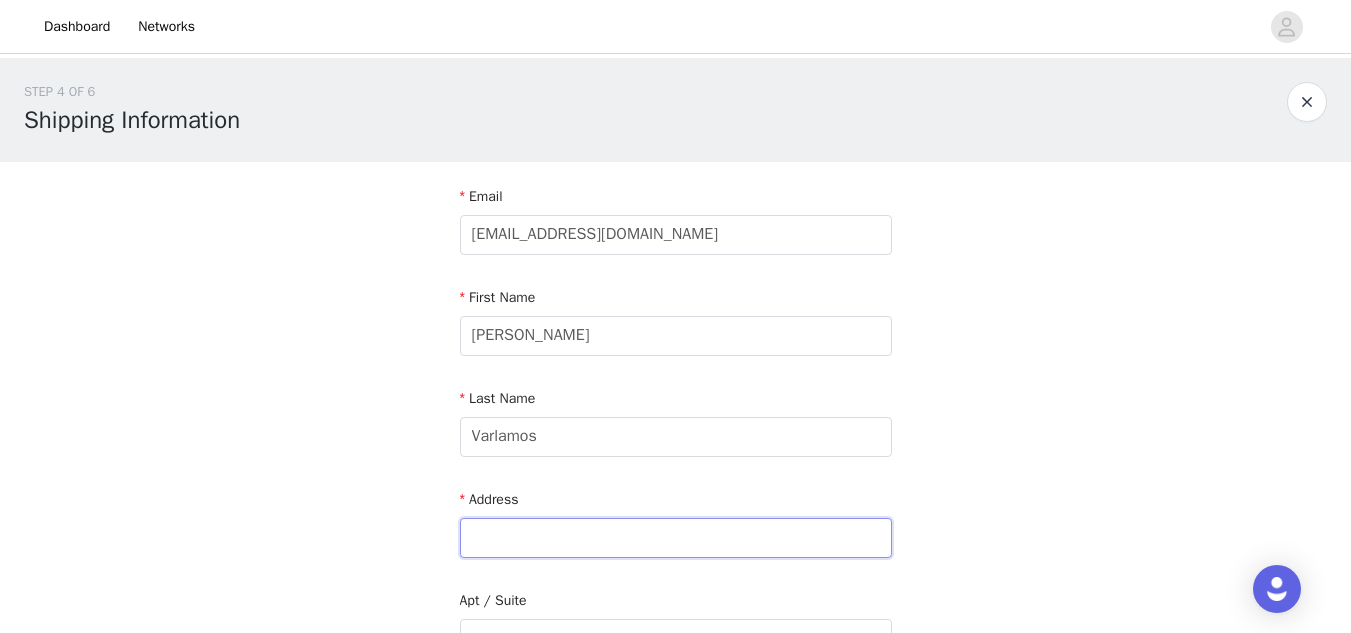 type on "[STREET_ADDRESS]" 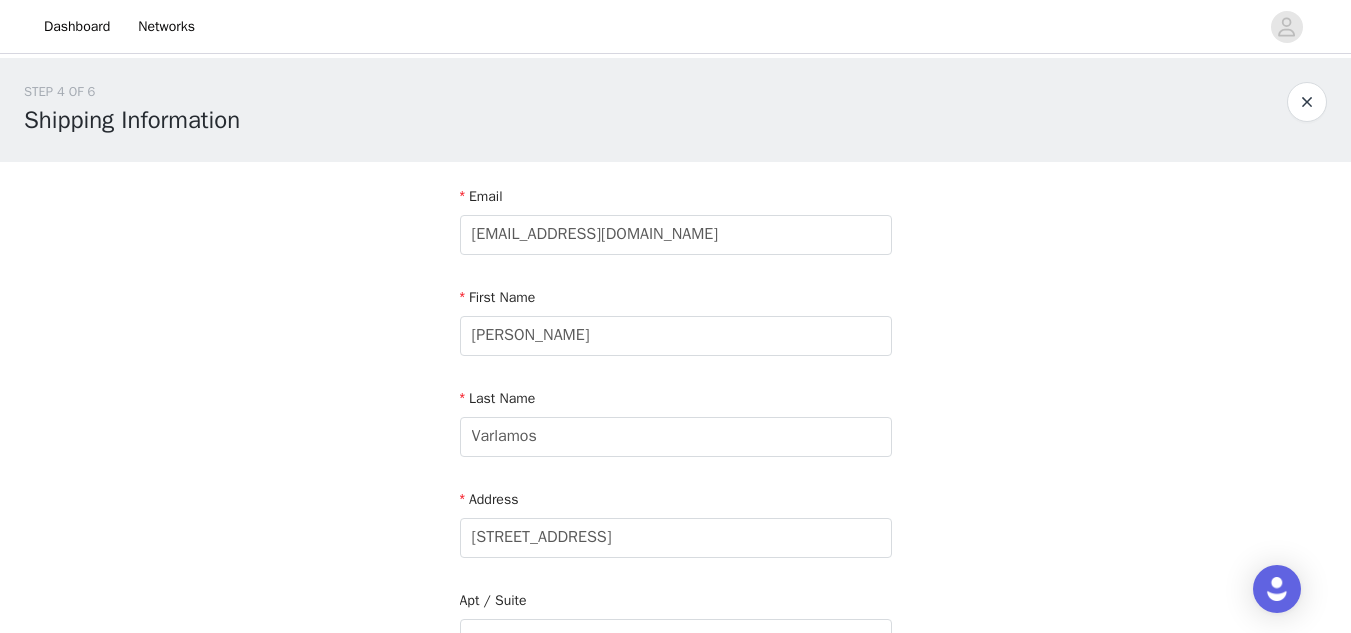 type on "[GEOGRAPHIC_DATA]" 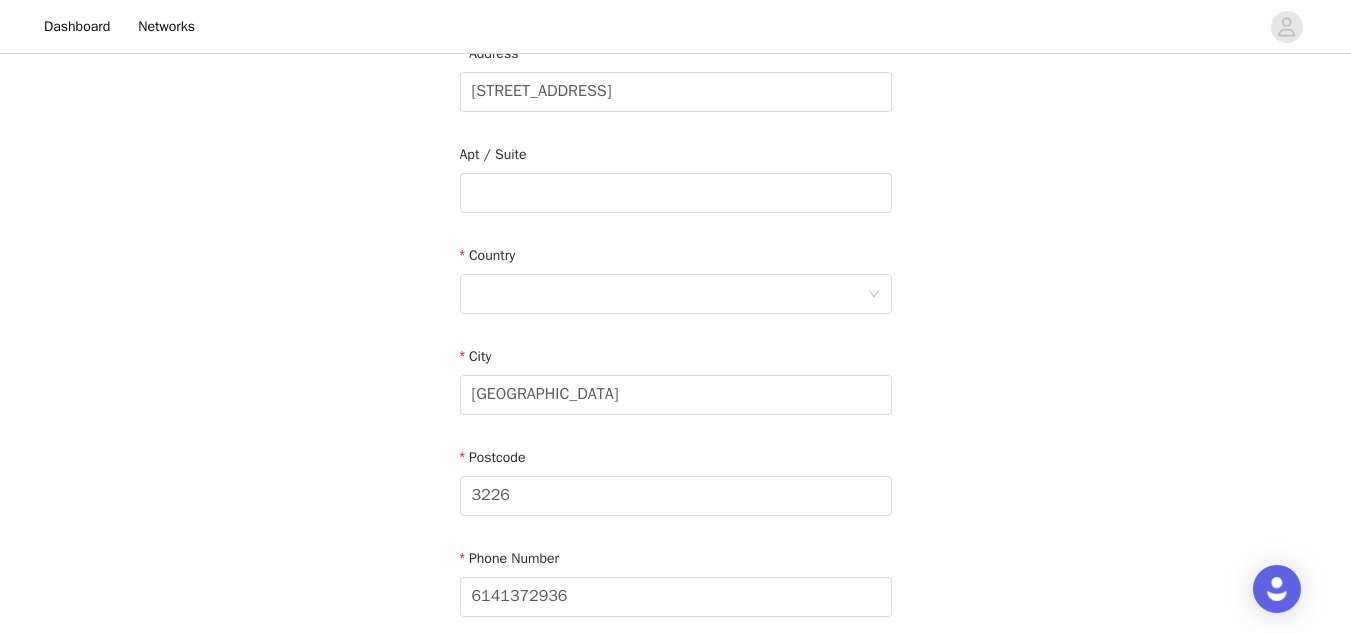 scroll, scrollTop: 447, scrollLeft: 0, axis: vertical 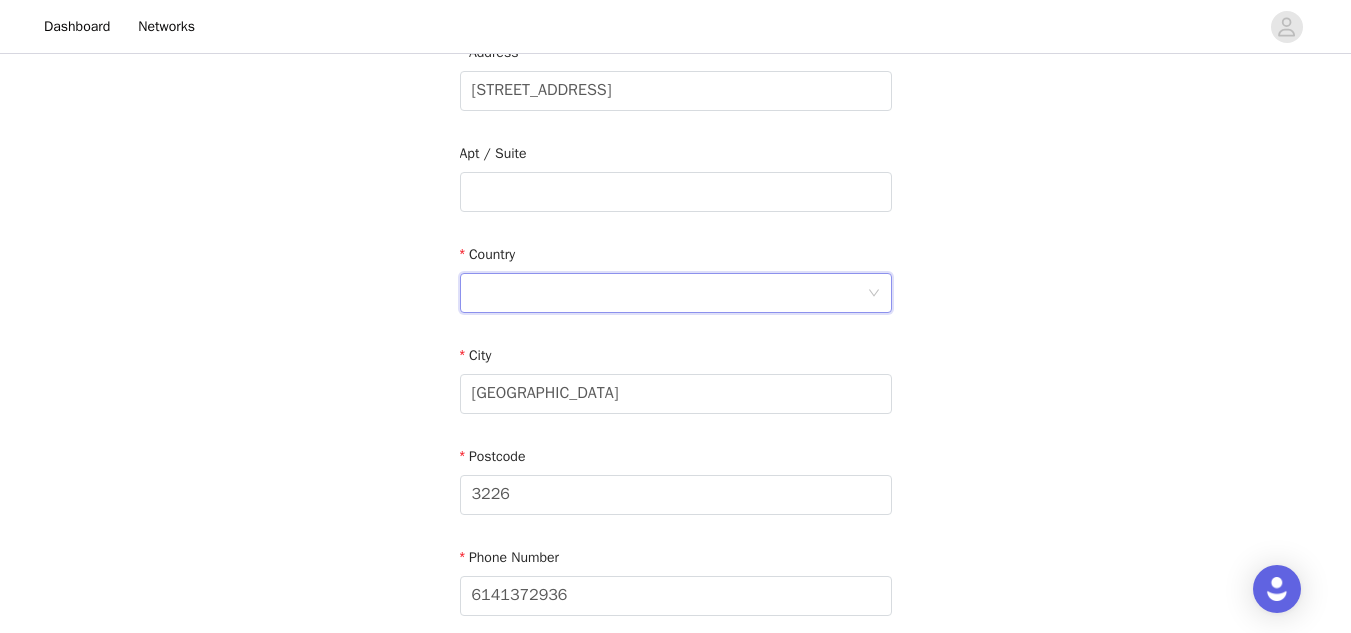 click at bounding box center [669, 293] 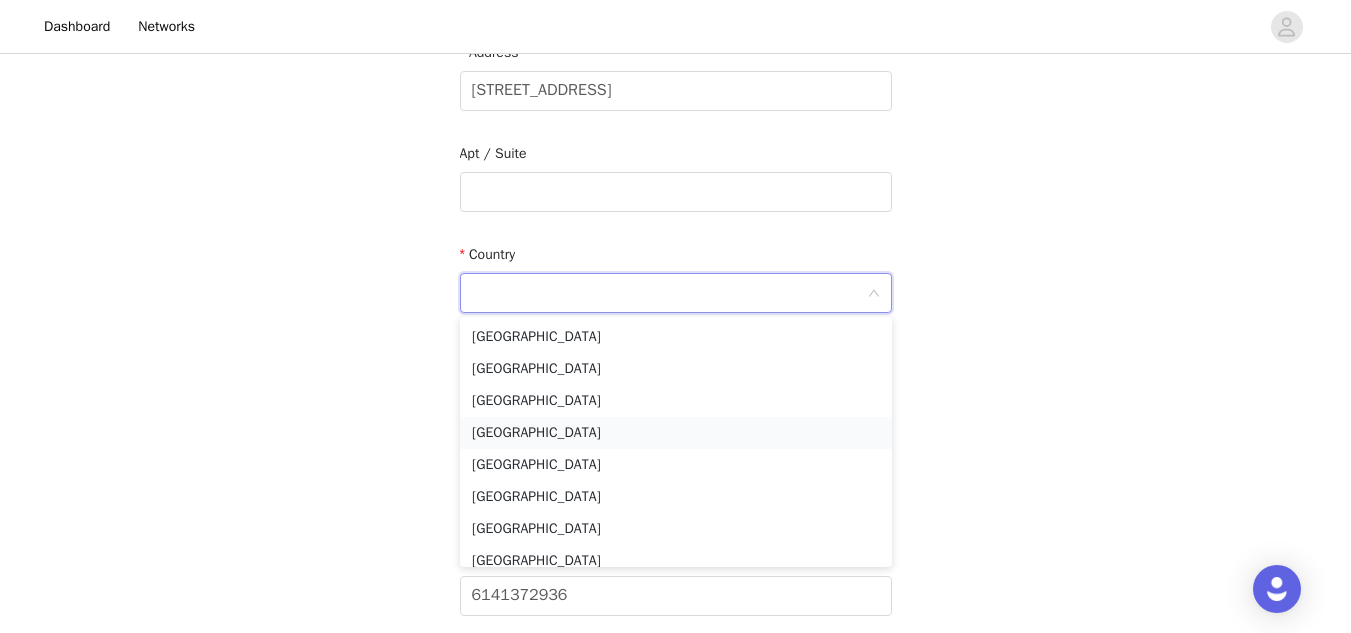 click on "[GEOGRAPHIC_DATA]" at bounding box center (676, 433) 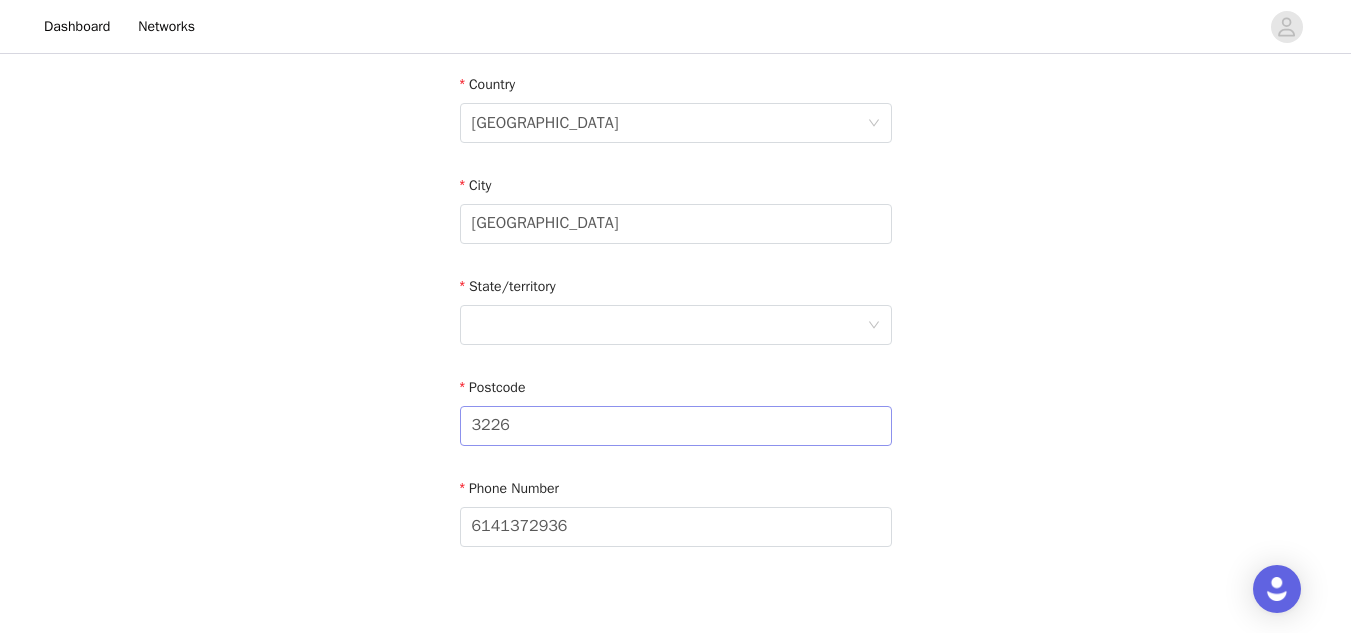 scroll, scrollTop: 634, scrollLeft: 0, axis: vertical 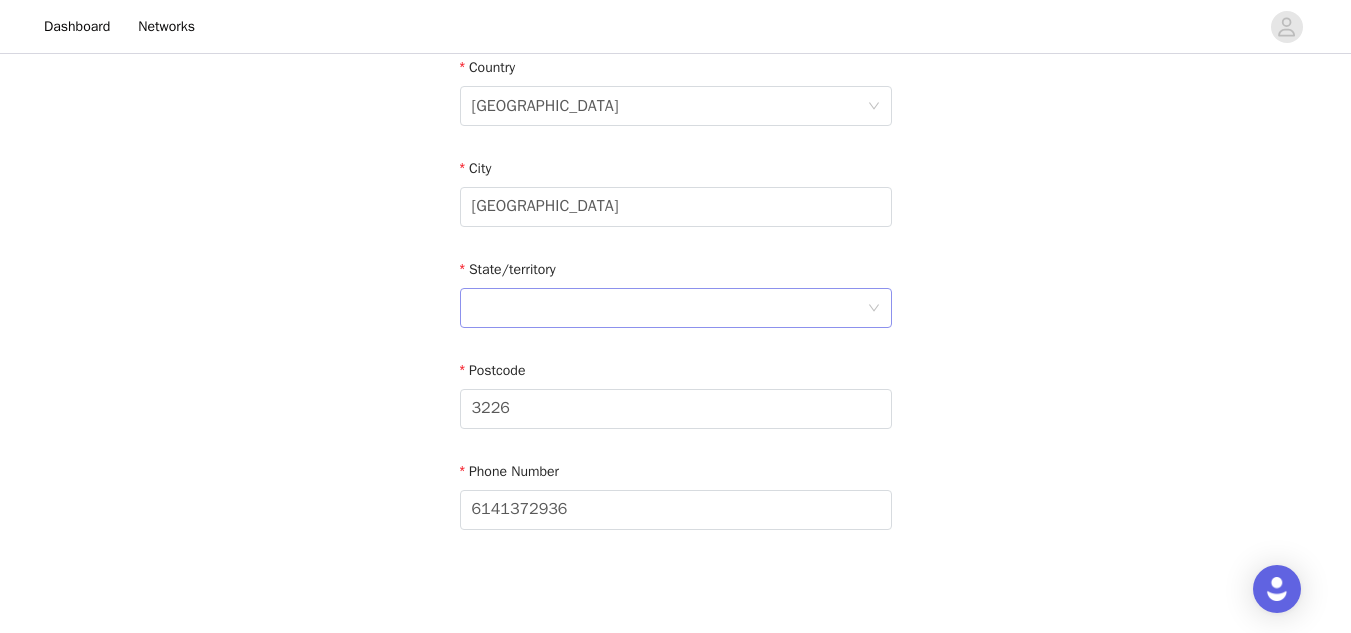 click at bounding box center [669, 308] 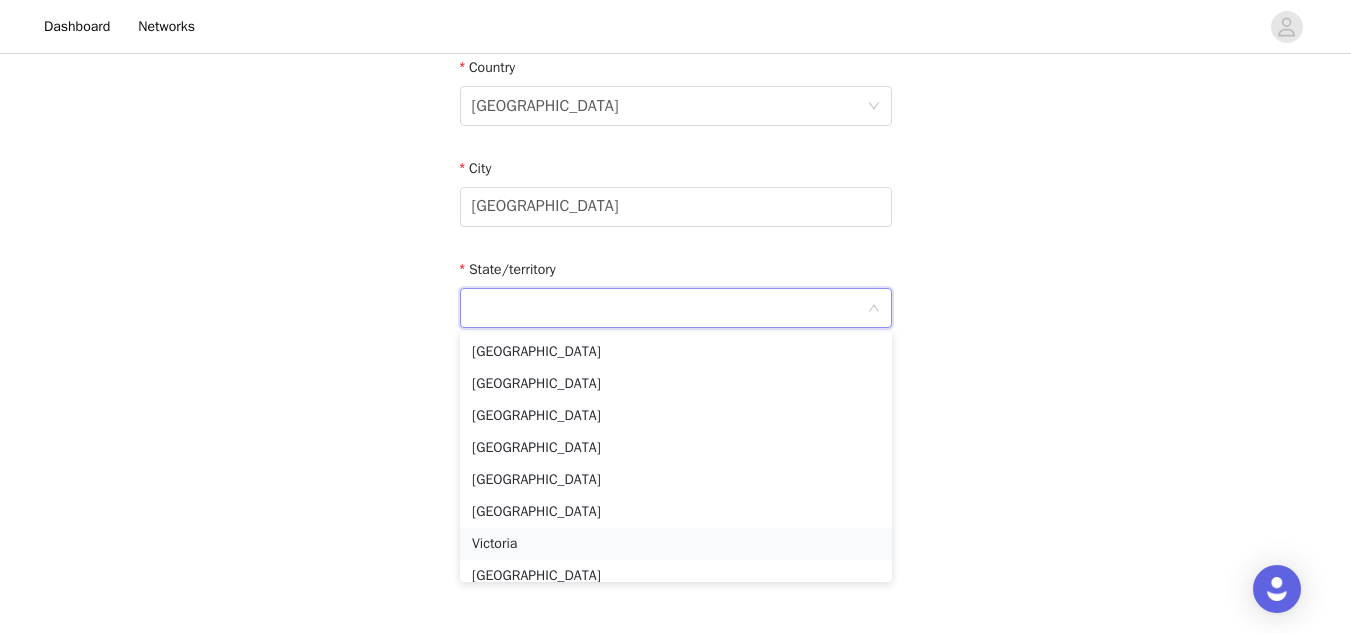 click on "Victoria" at bounding box center (676, 544) 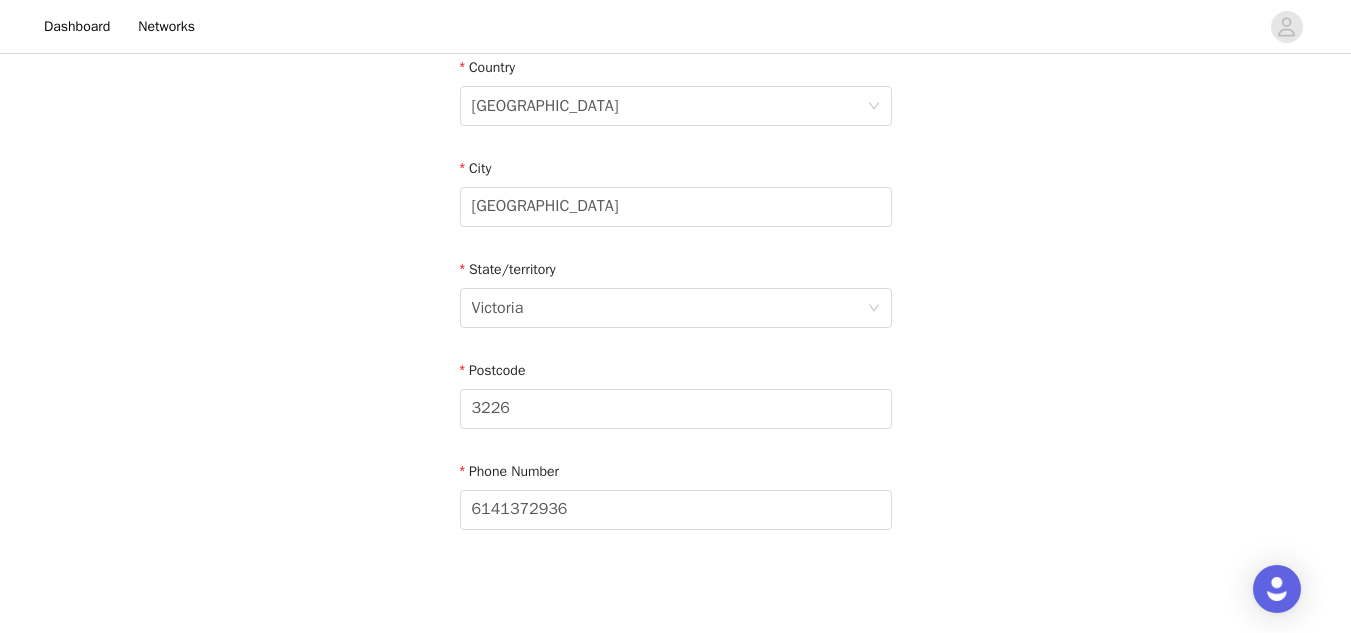 scroll, scrollTop: 731, scrollLeft: 0, axis: vertical 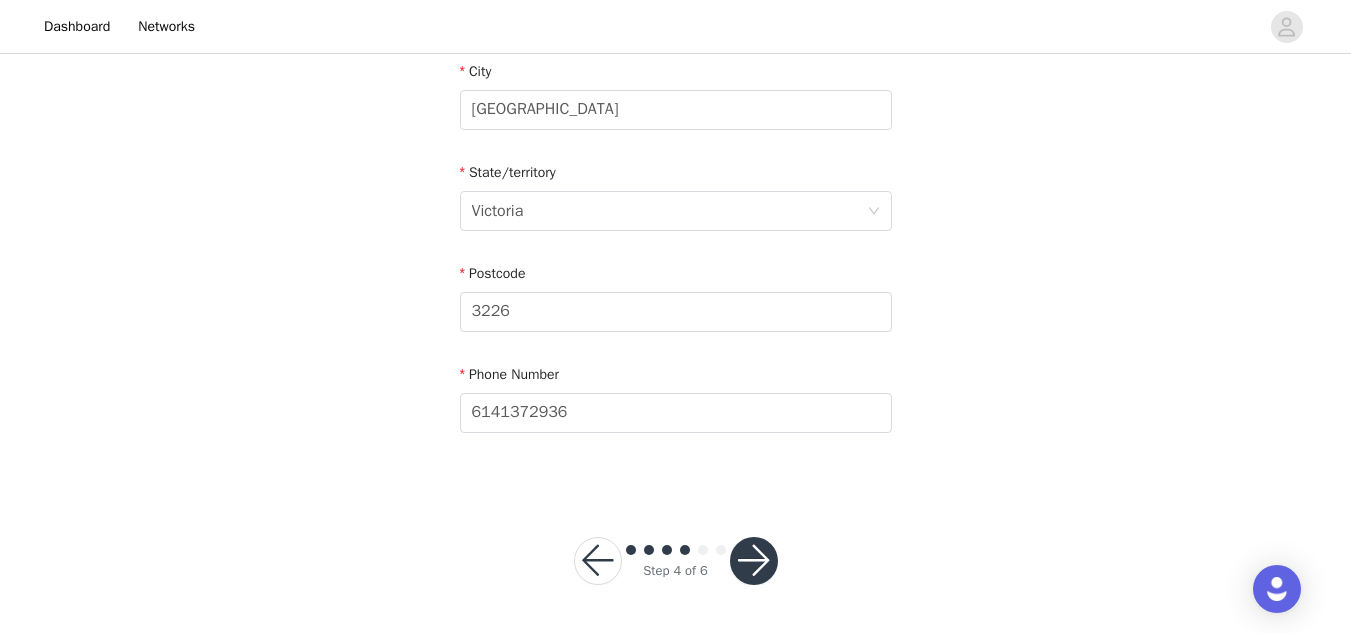 click at bounding box center [754, 561] 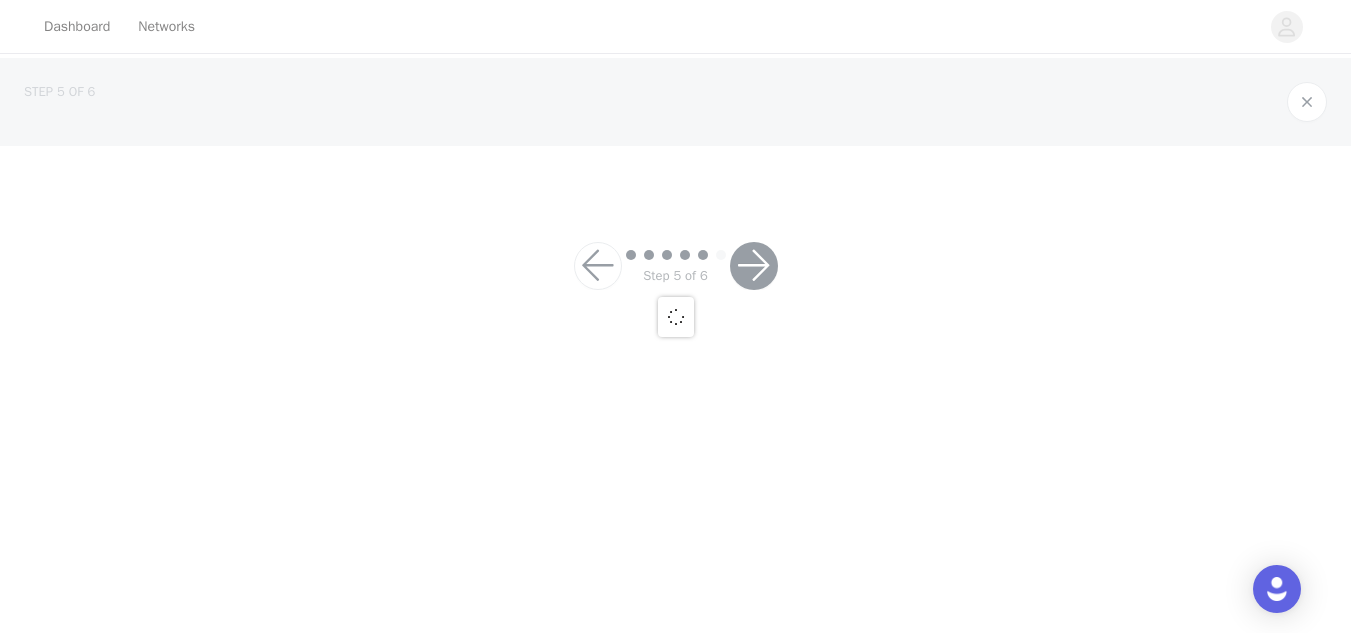scroll, scrollTop: 0, scrollLeft: 0, axis: both 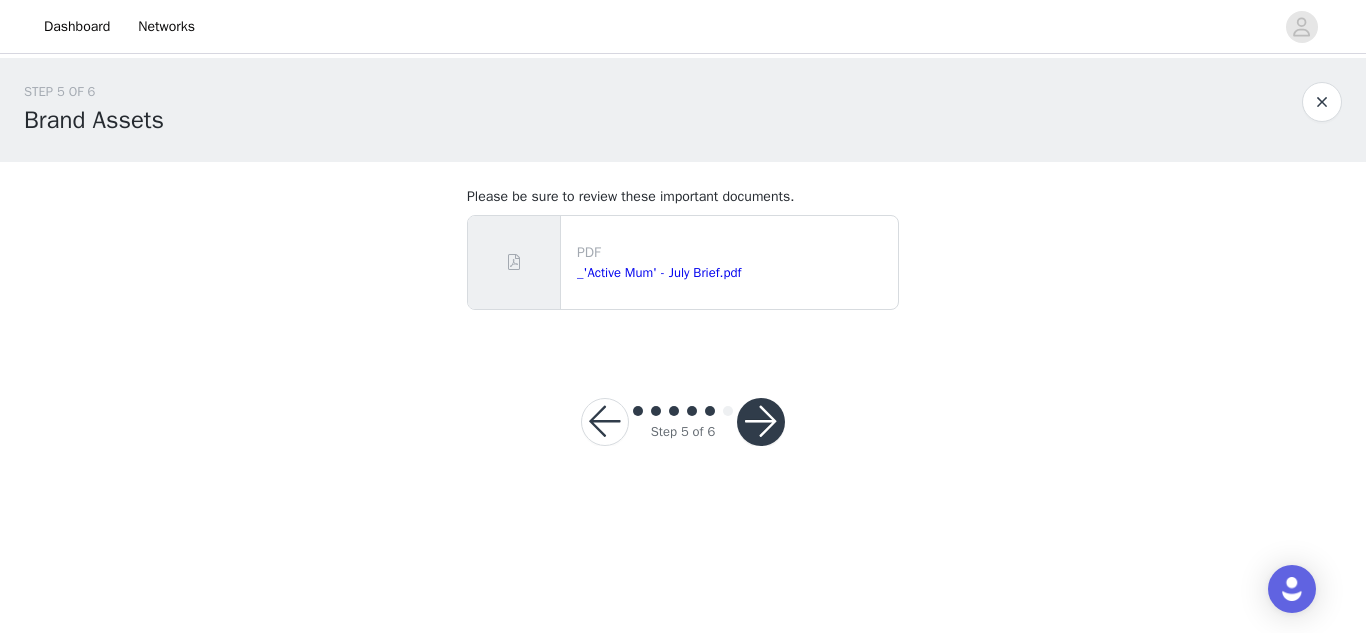 click at bounding box center [761, 422] 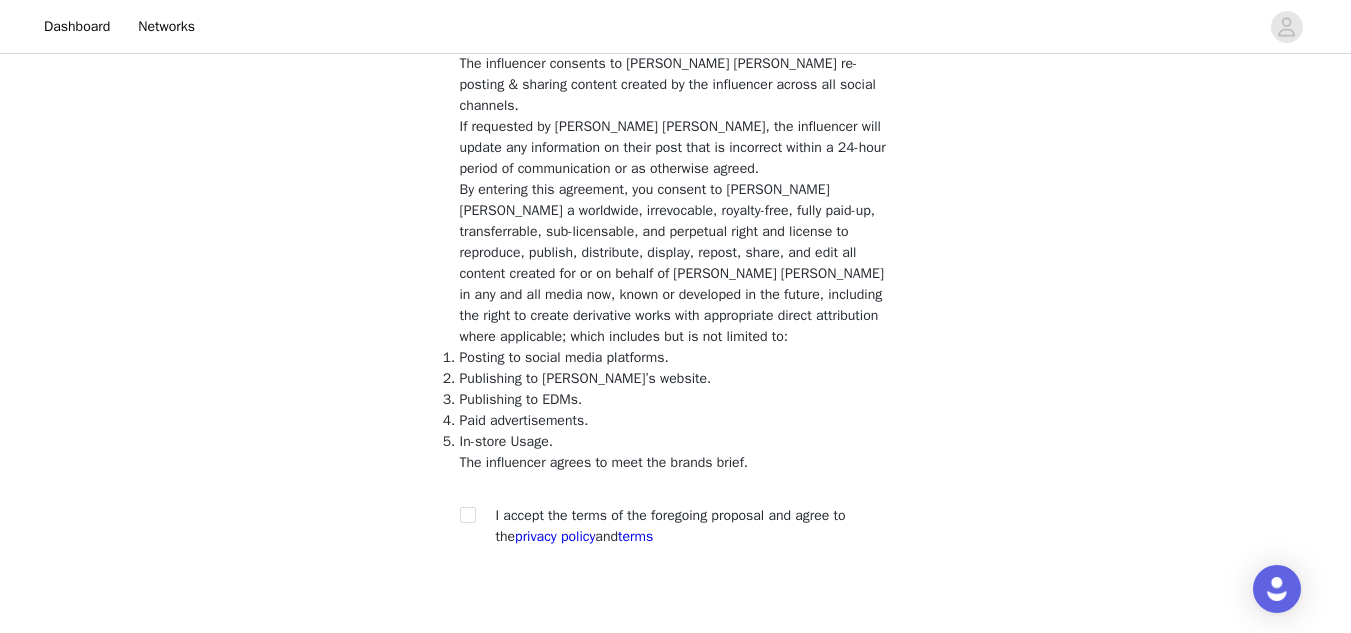 scroll, scrollTop: 725, scrollLeft: 0, axis: vertical 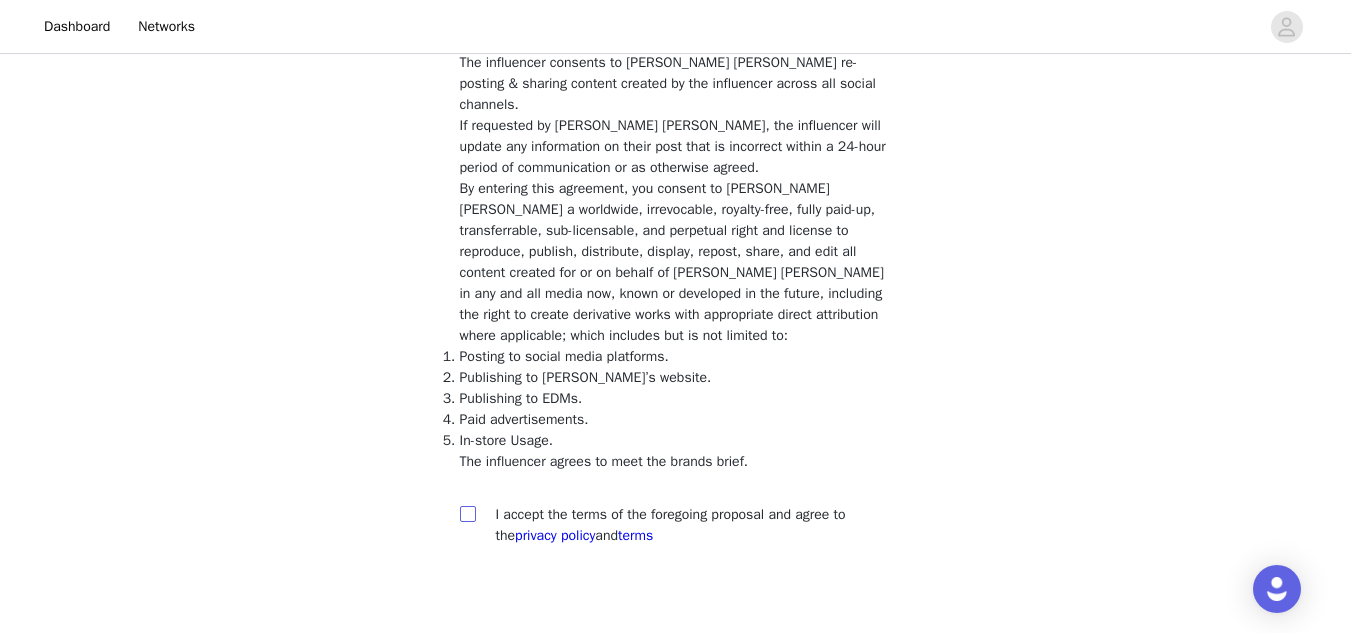 click at bounding box center [467, 513] 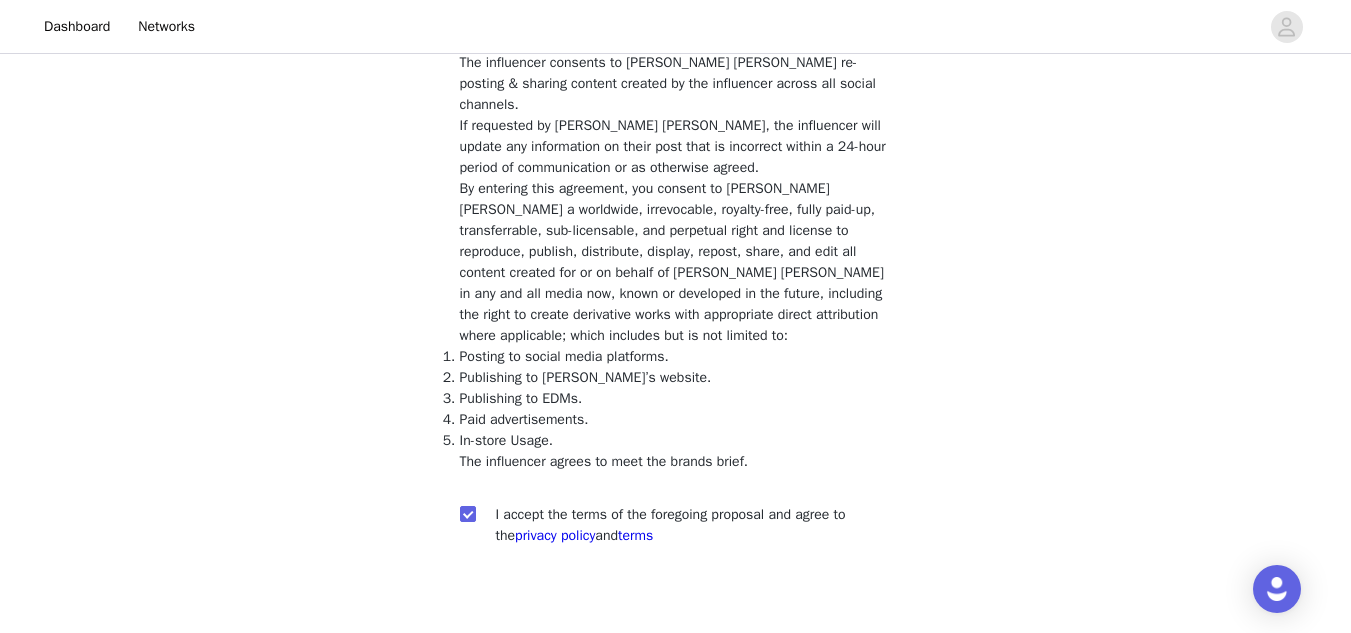click at bounding box center [754, 674] 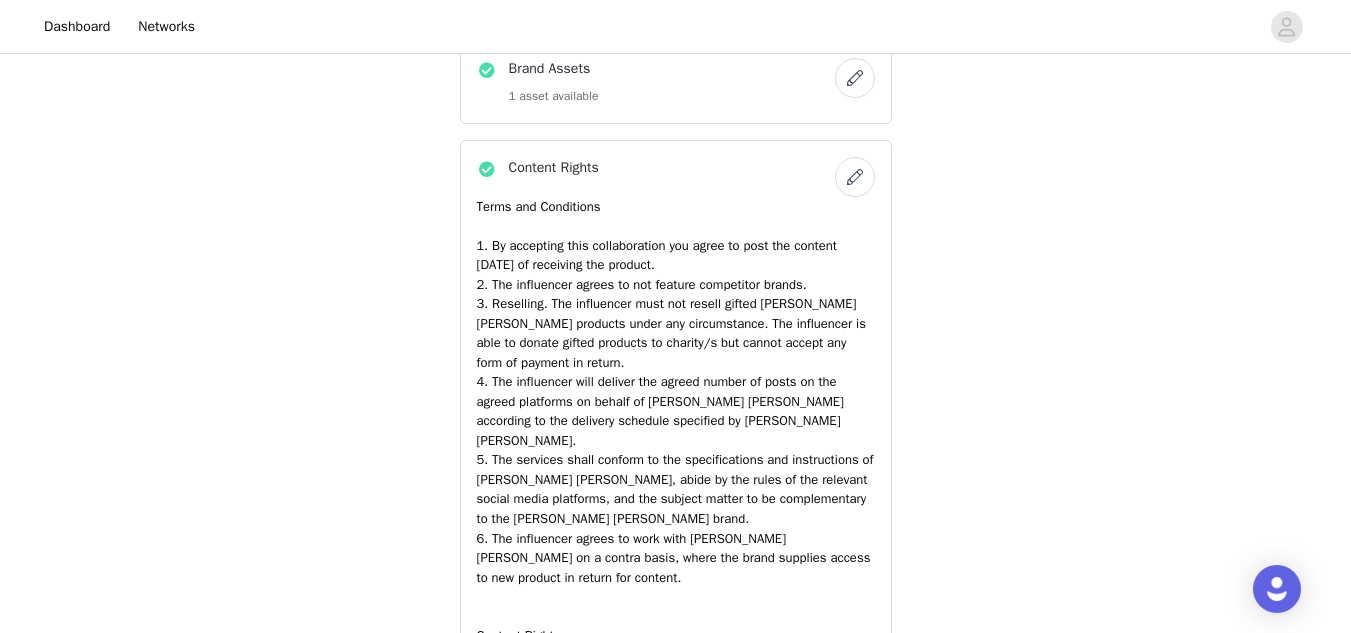scroll, scrollTop: 2400, scrollLeft: 0, axis: vertical 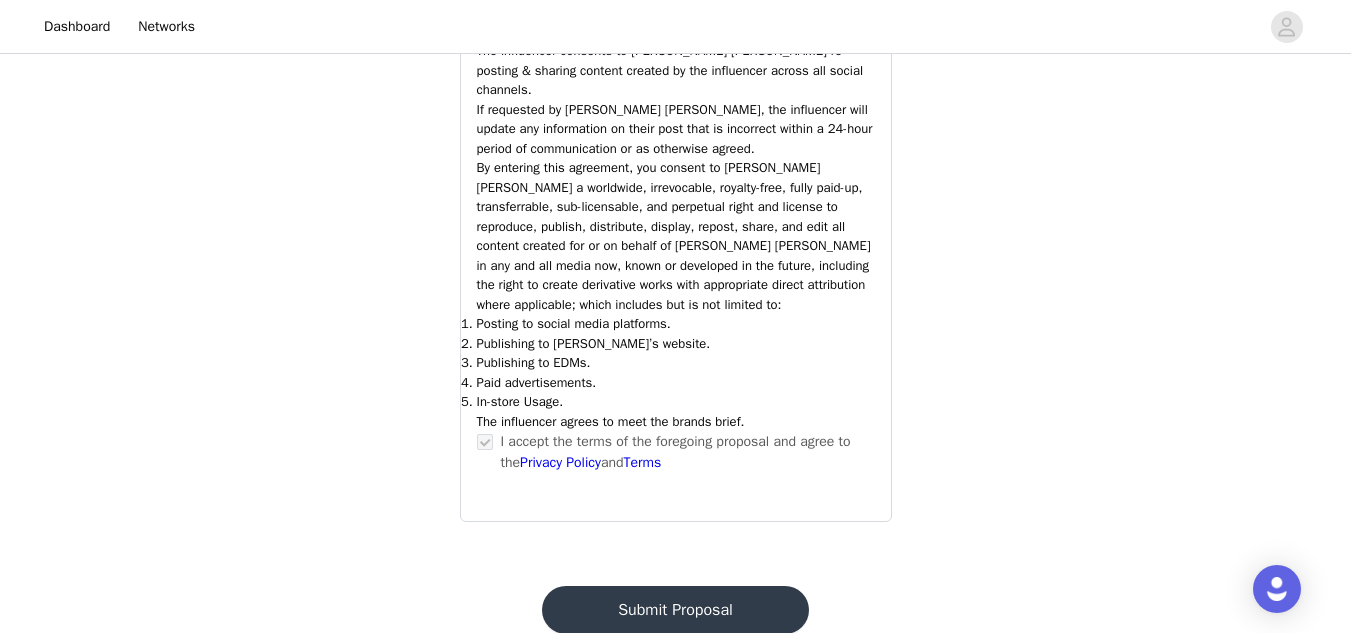 click on "Submit Proposal" at bounding box center [675, 610] 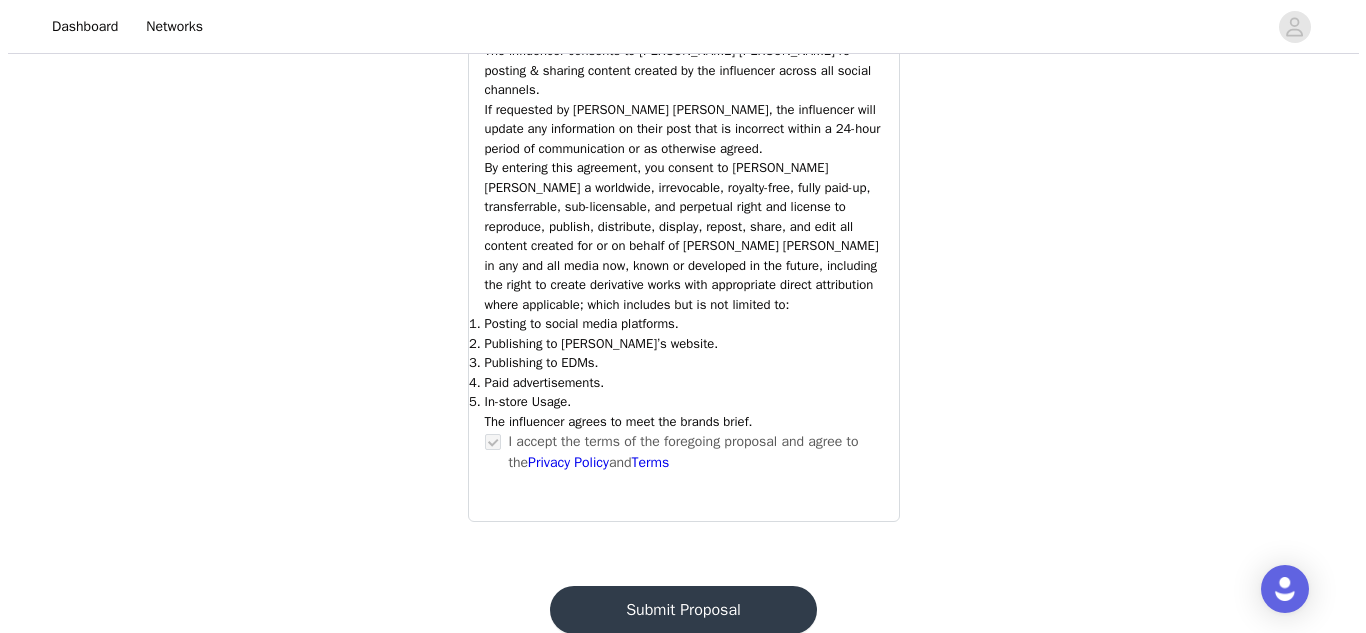 scroll, scrollTop: 0, scrollLeft: 0, axis: both 